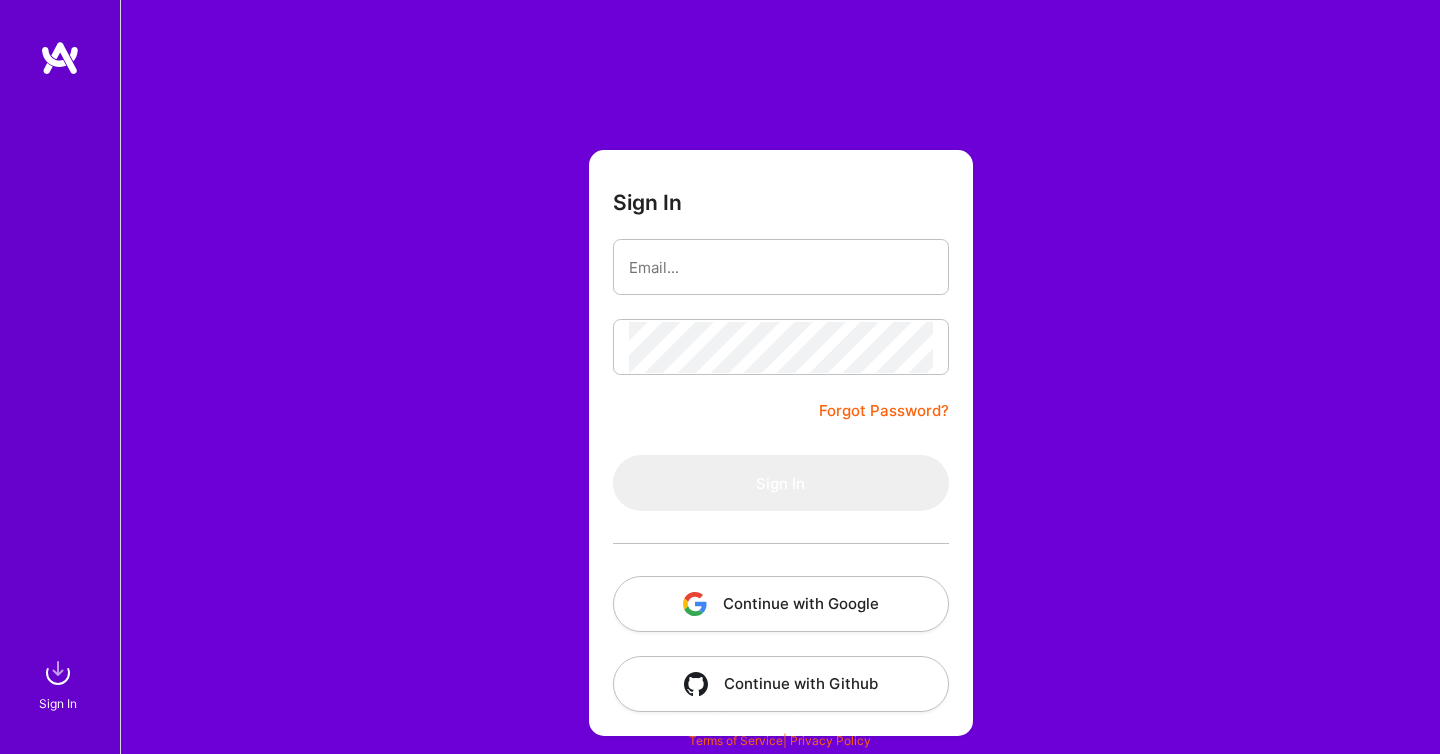 scroll, scrollTop: 0, scrollLeft: 0, axis: both 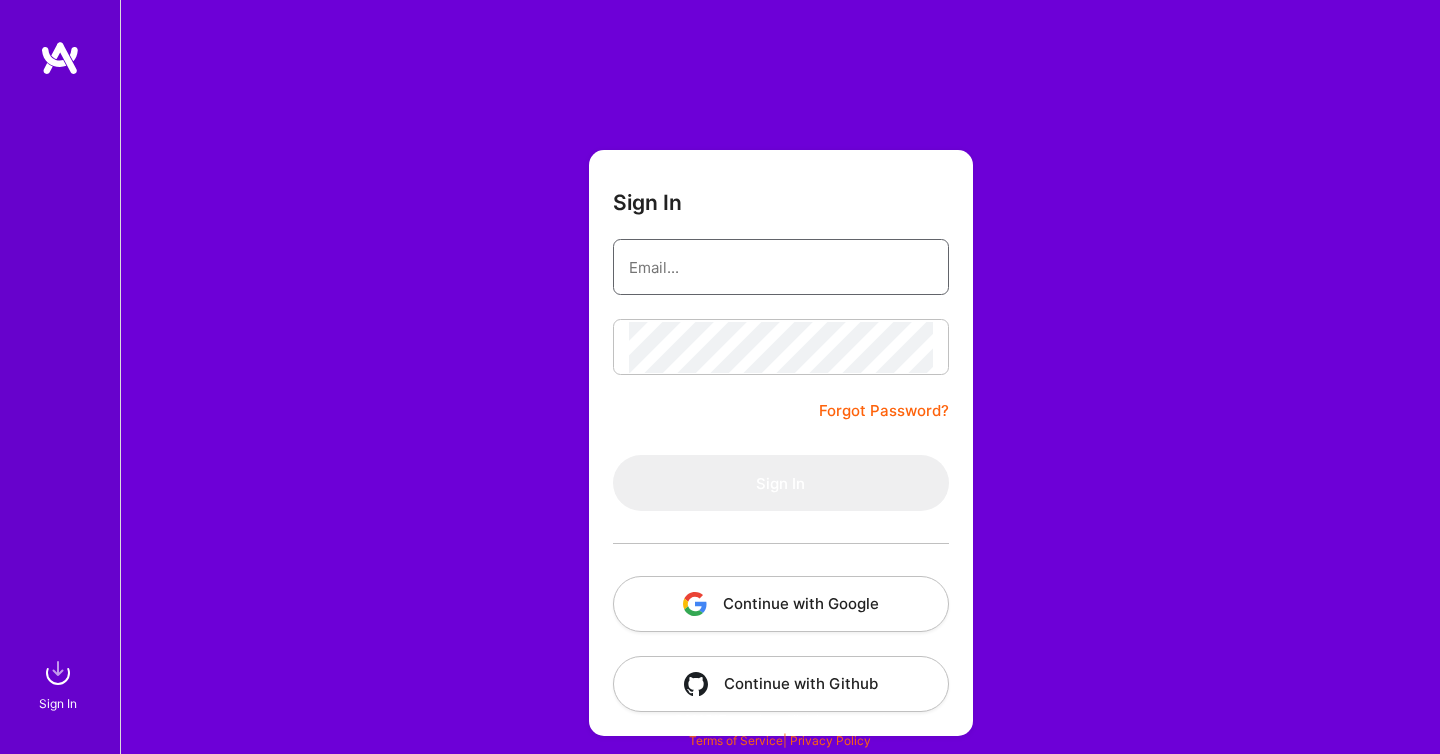 type on "rbornstein82@[example.com]" 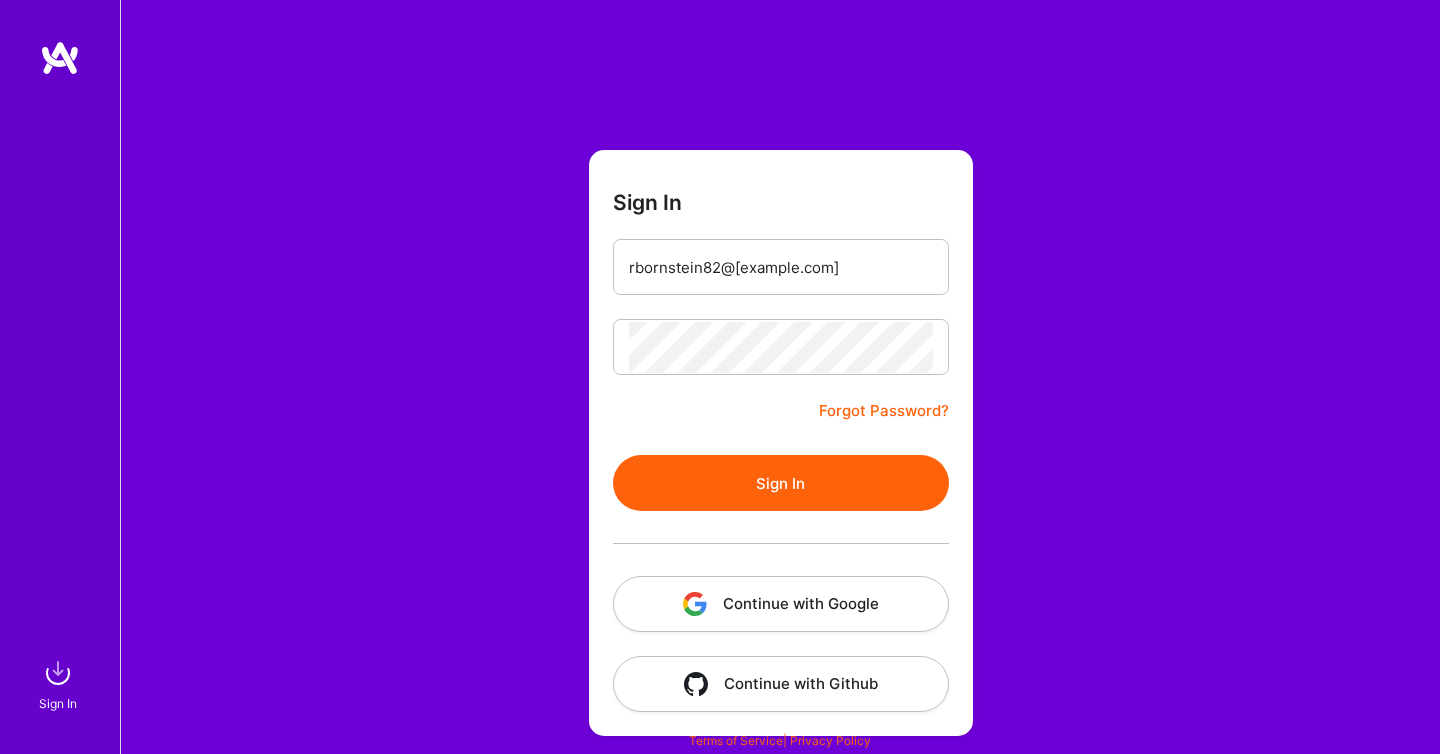 click on "Sign In rbornstein82@[example.com] Forgot Password? Sign In Continue with Google Continue with Github" at bounding box center (781, 443) 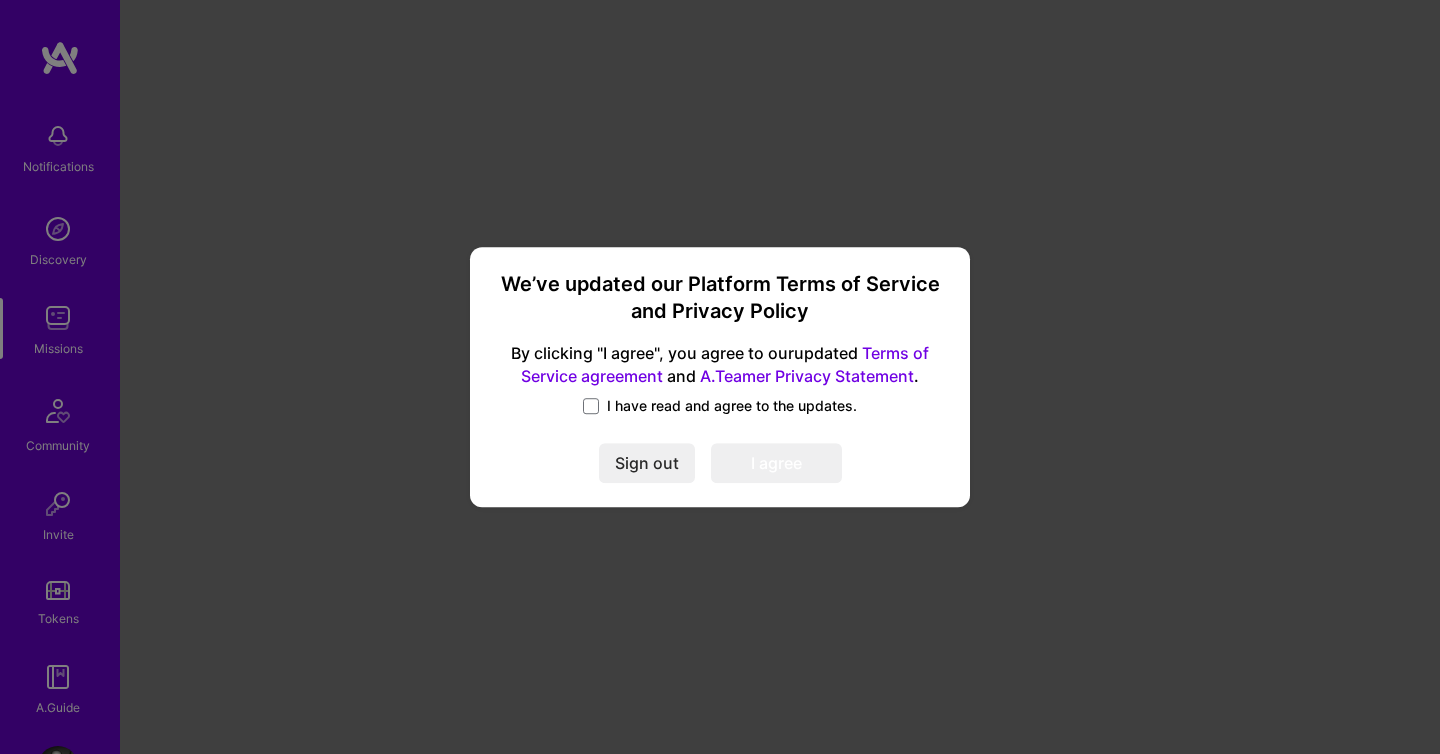click on "I have read and agree to the updates." at bounding box center (732, 406) 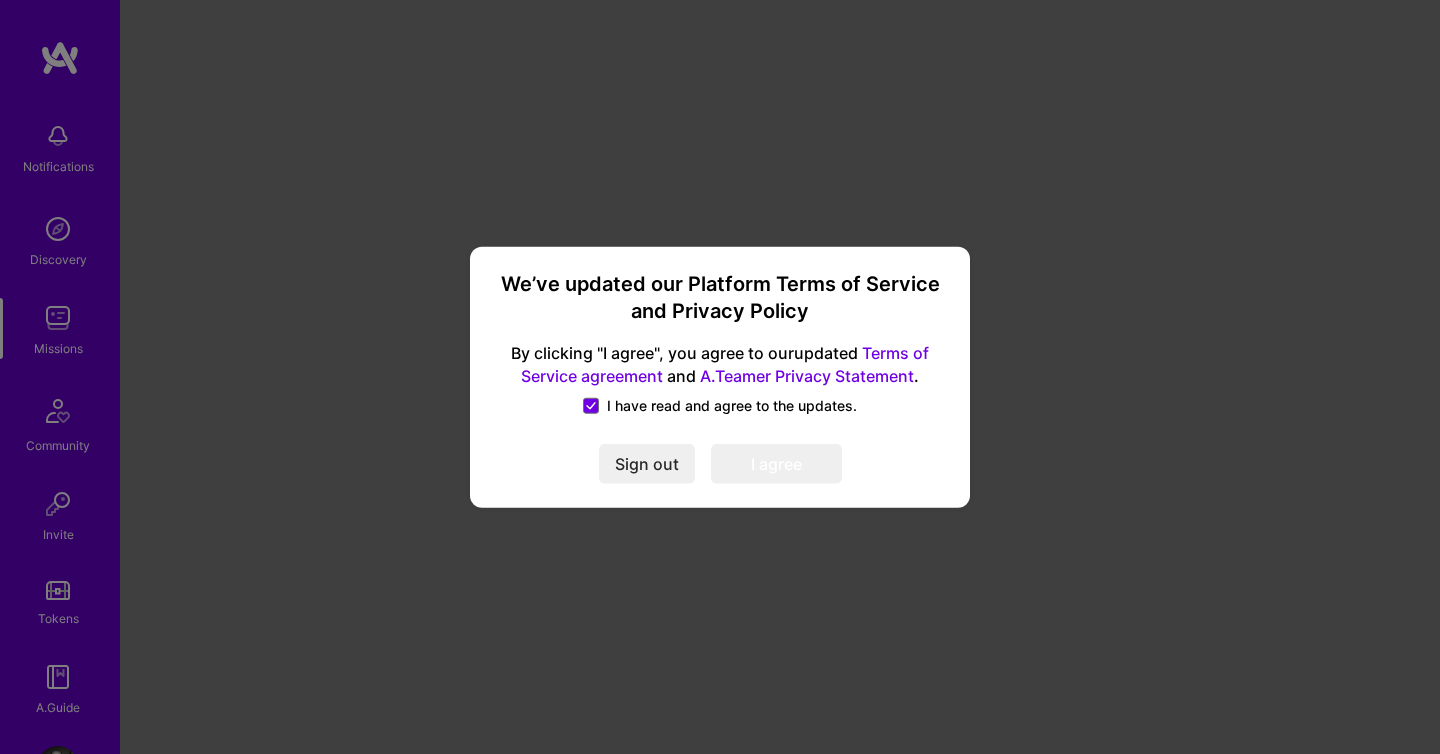 click on "I agree" at bounding box center (776, 463) 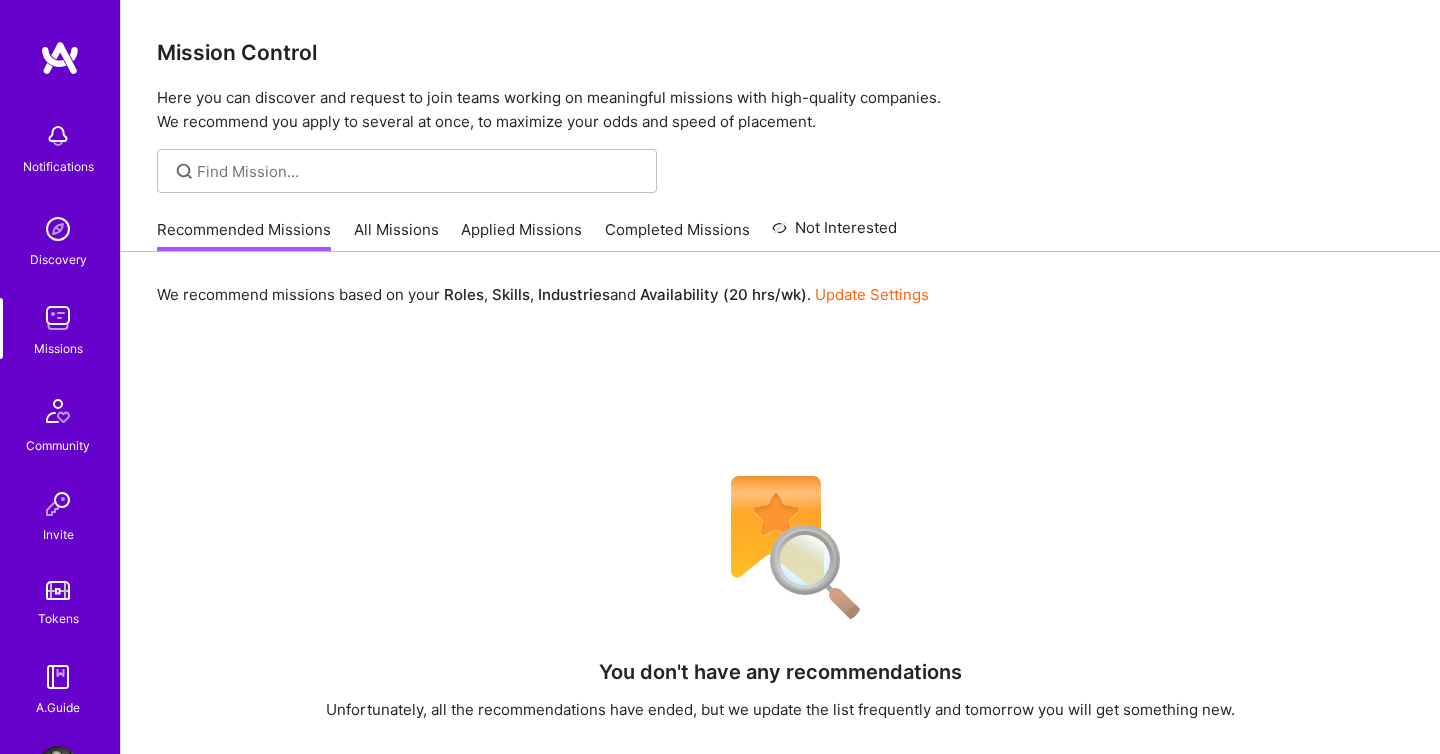 click on "Applied Missions" at bounding box center [521, 235] 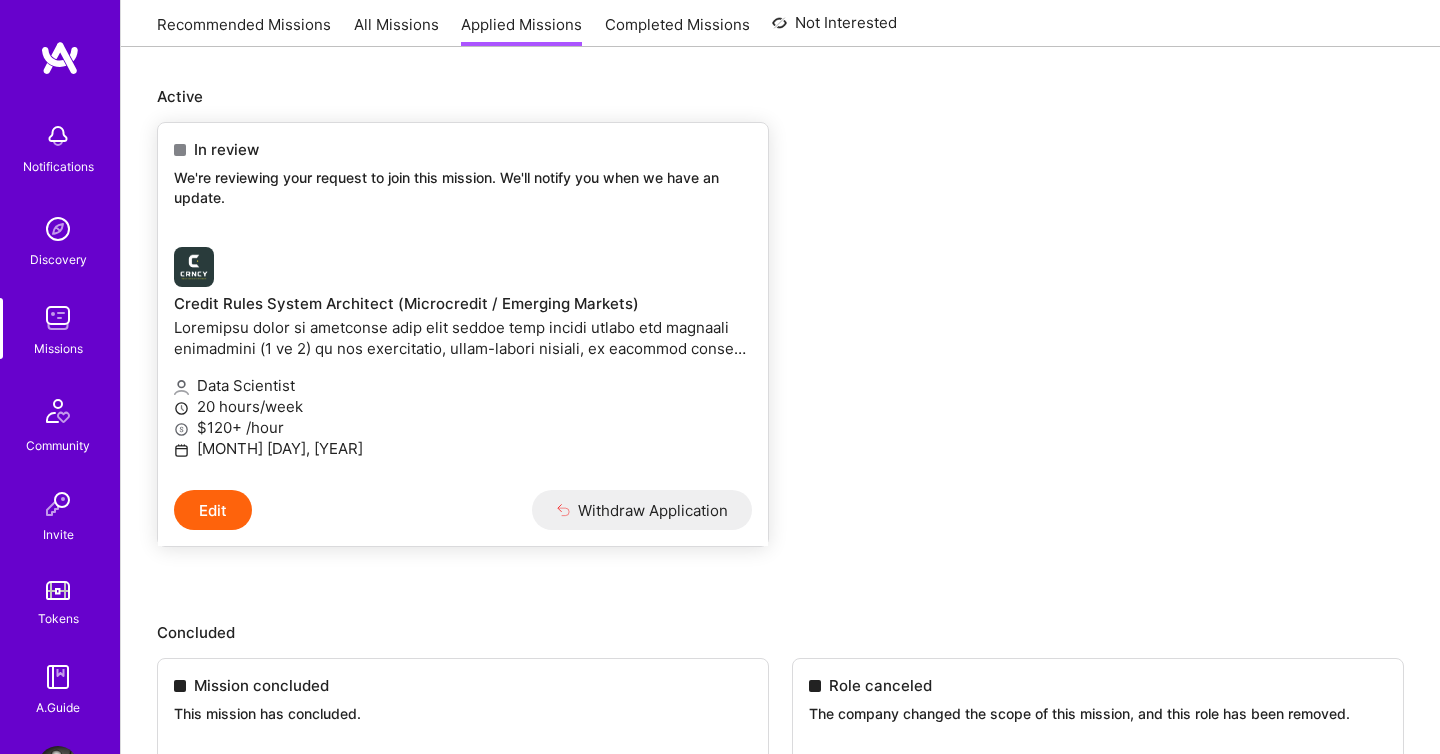 scroll, scrollTop: 211, scrollLeft: 0, axis: vertical 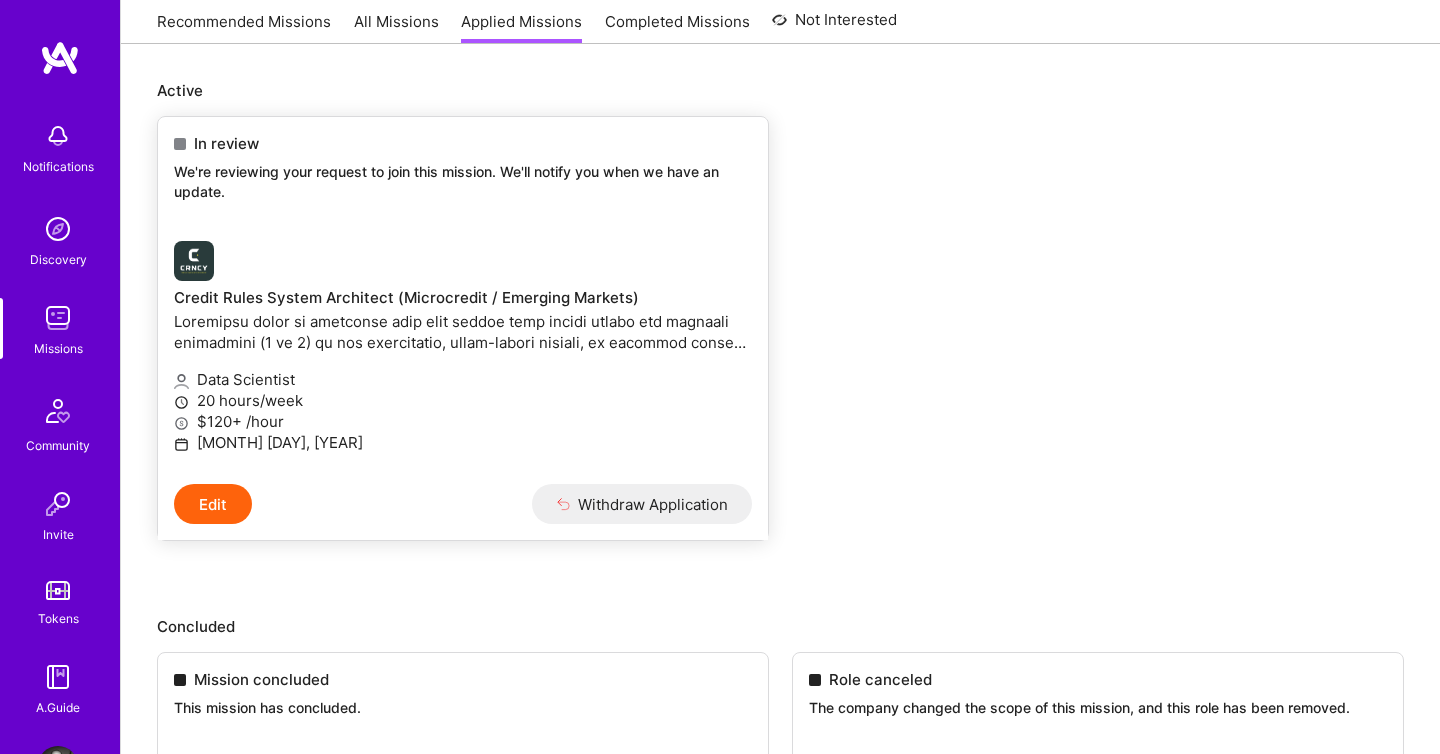 click on "Credit Rules System Architect (Microcredit / Emerging Markets)" at bounding box center [463, 298] 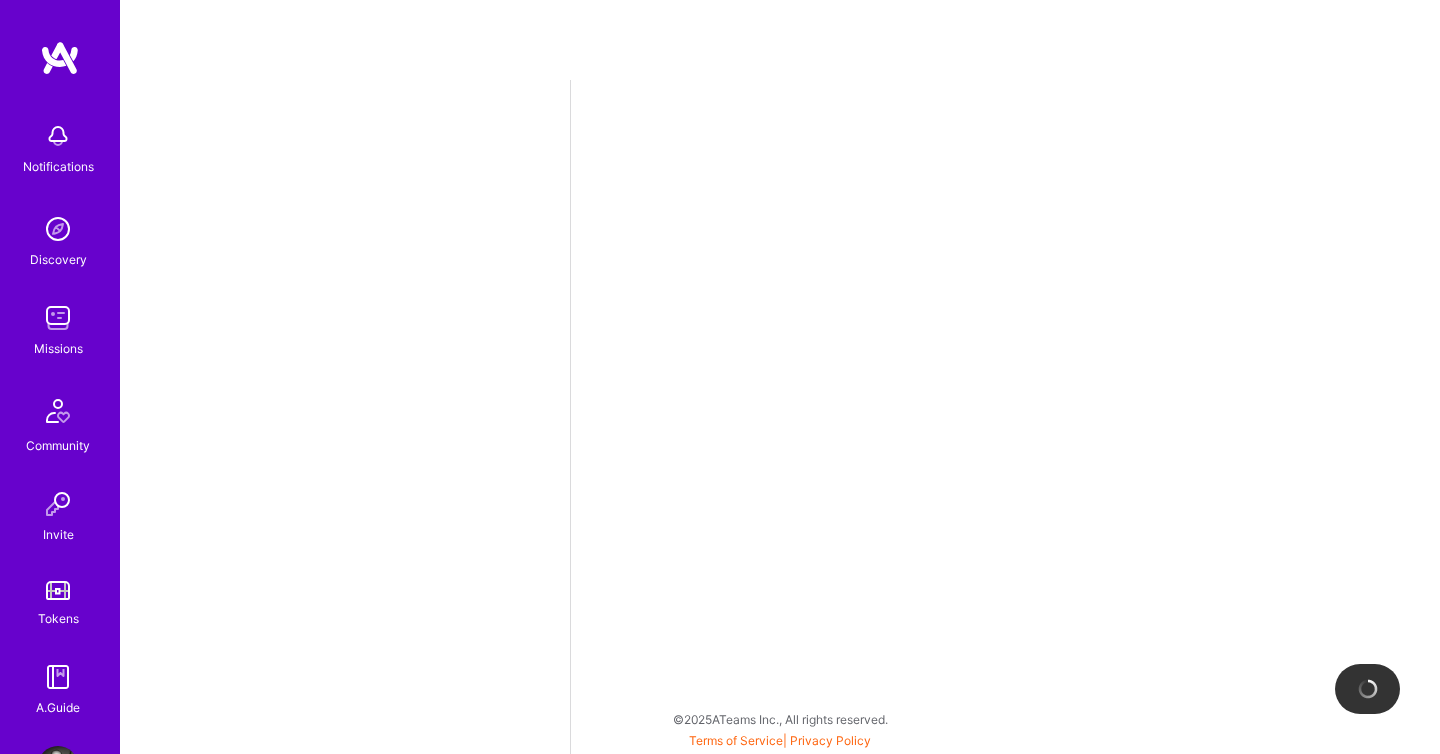 scroll, scrollTop: 0, scrollLeft: 0, axis: both 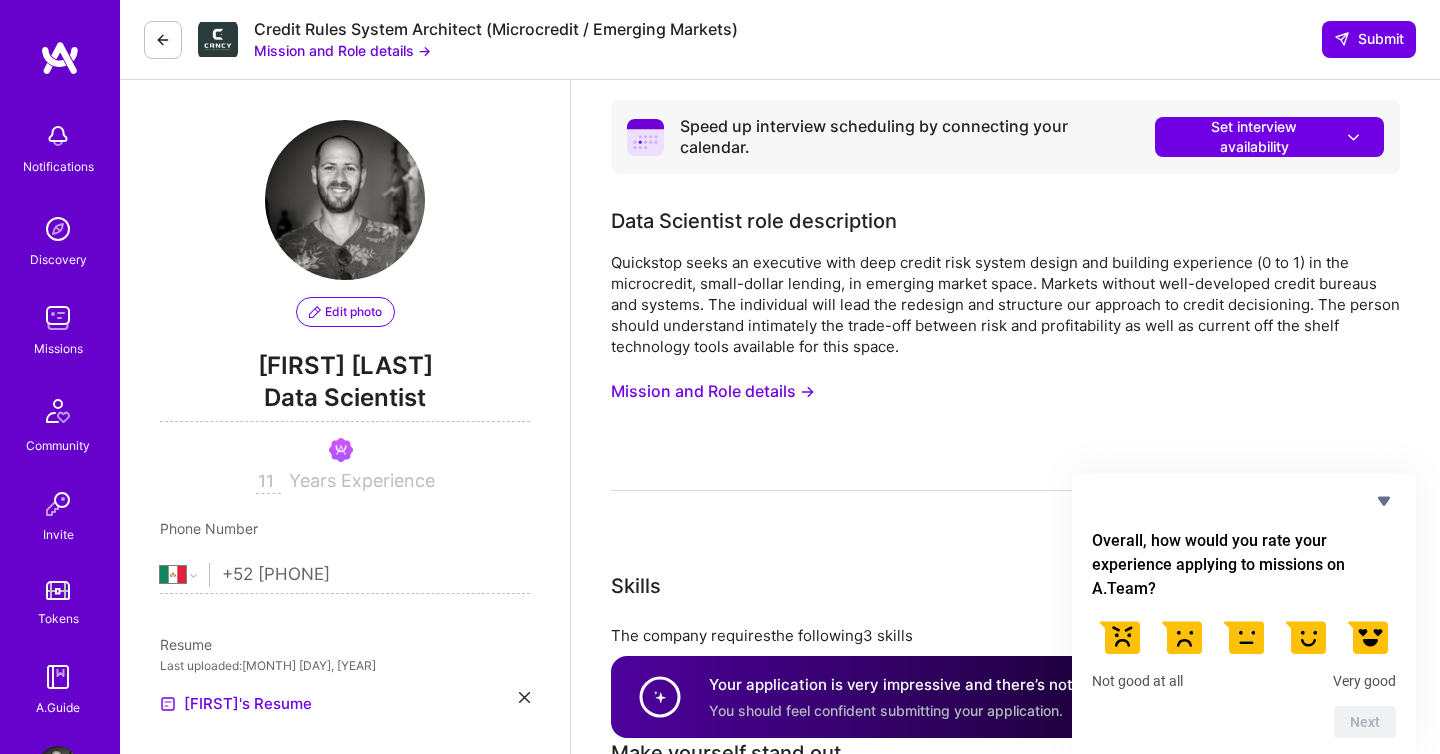 type 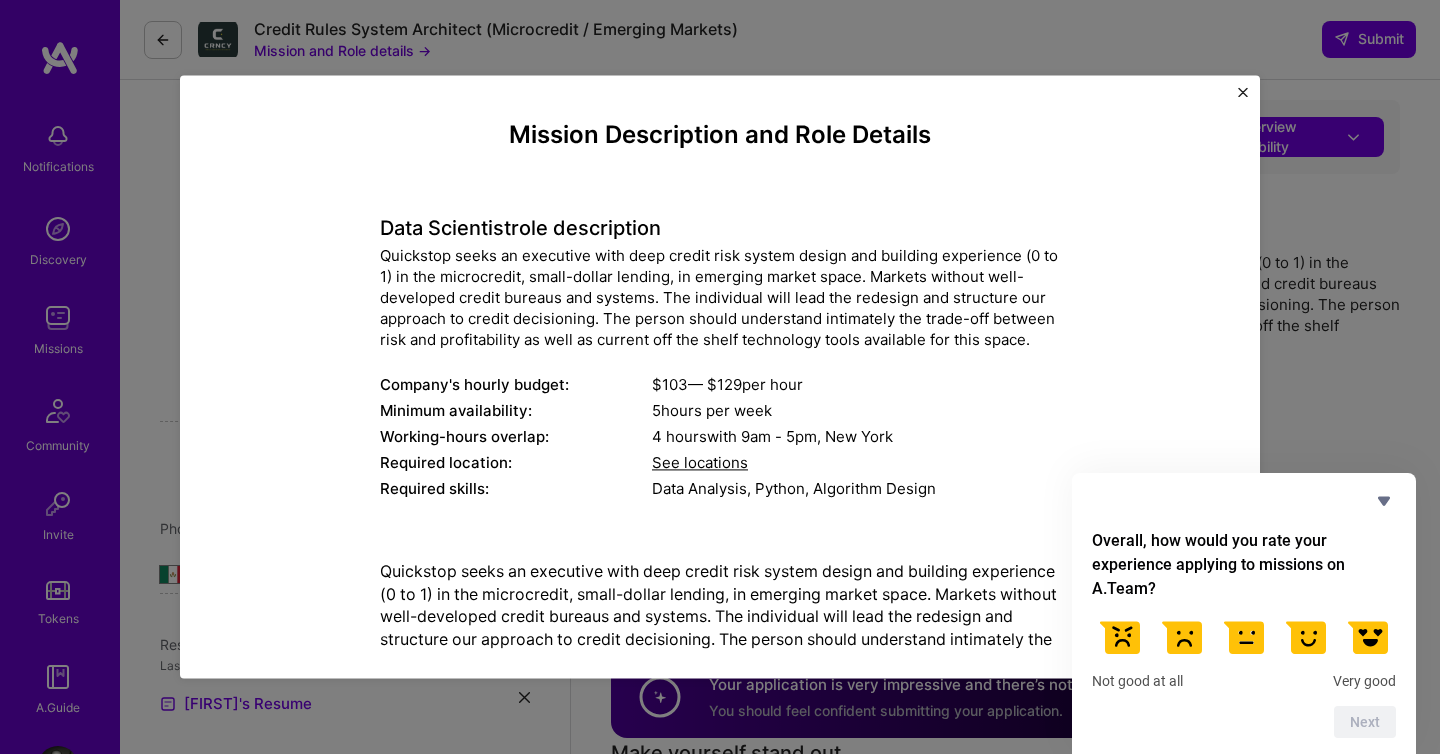 click on "Datacy Inc. Notifications Discovery Missions Community Invite Tokens A.Guide Profile Close Show all notifications Show unread notifications only No notifications to show. Credit Rules System Architect (Microcredit / Emerging Markets) Mission and Role details → Submit Edit photo [FIRST] [LAST] Data Scientist 11 Years Experience Phone Number Afghanistan Åland Islands Albania Algeria American Samoa Andorra Angola Anguilla Antigua and Barbuda Argentina Armenia Aruba Ascension Island Australia Austria Azerbaijan Bahamas Bahrain Bangladesh Barbados Belarus Belgium Belize Benin Bermuda Bhutan Bolivia Bonaire, Sint Eustatius and Saba Bosnia and Herzegovina Botswana Brazil British Indian Ocean Territory Brunei Darussalam Bulgaria Burkina Faso Burundi Cambodia Cameroon Canada Cape Verde Cayman Islands Central African Republic Chad Chile China Christmas Island Cocos (Keeling) Islands Colombia Comoros Congo Congo, Democratic Republic of the Cook Islands Costa Rica Cote d'Ivoire Croatia | 5" at bounding box center [720, 3429] 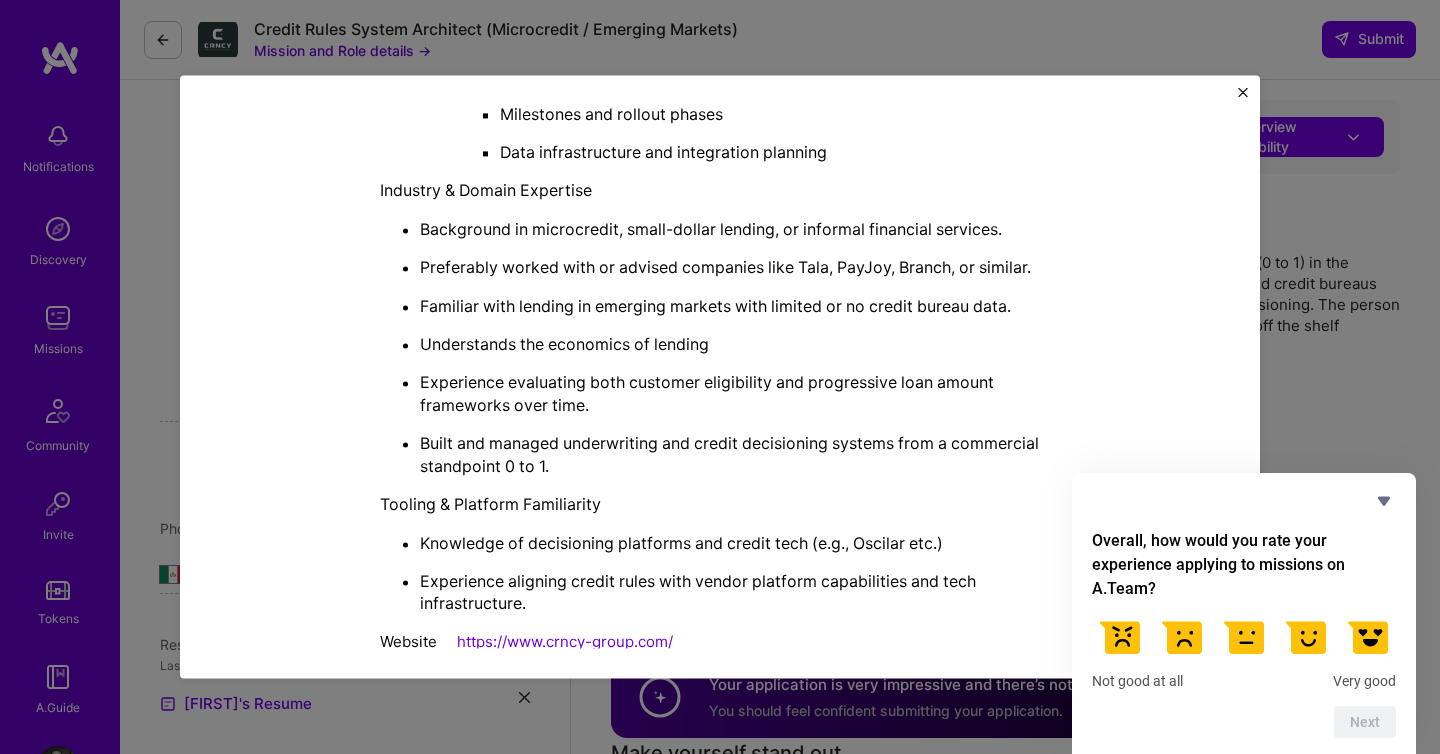 scroll, scrollTop: 1833, scrollLeft: 0, axis: vertical 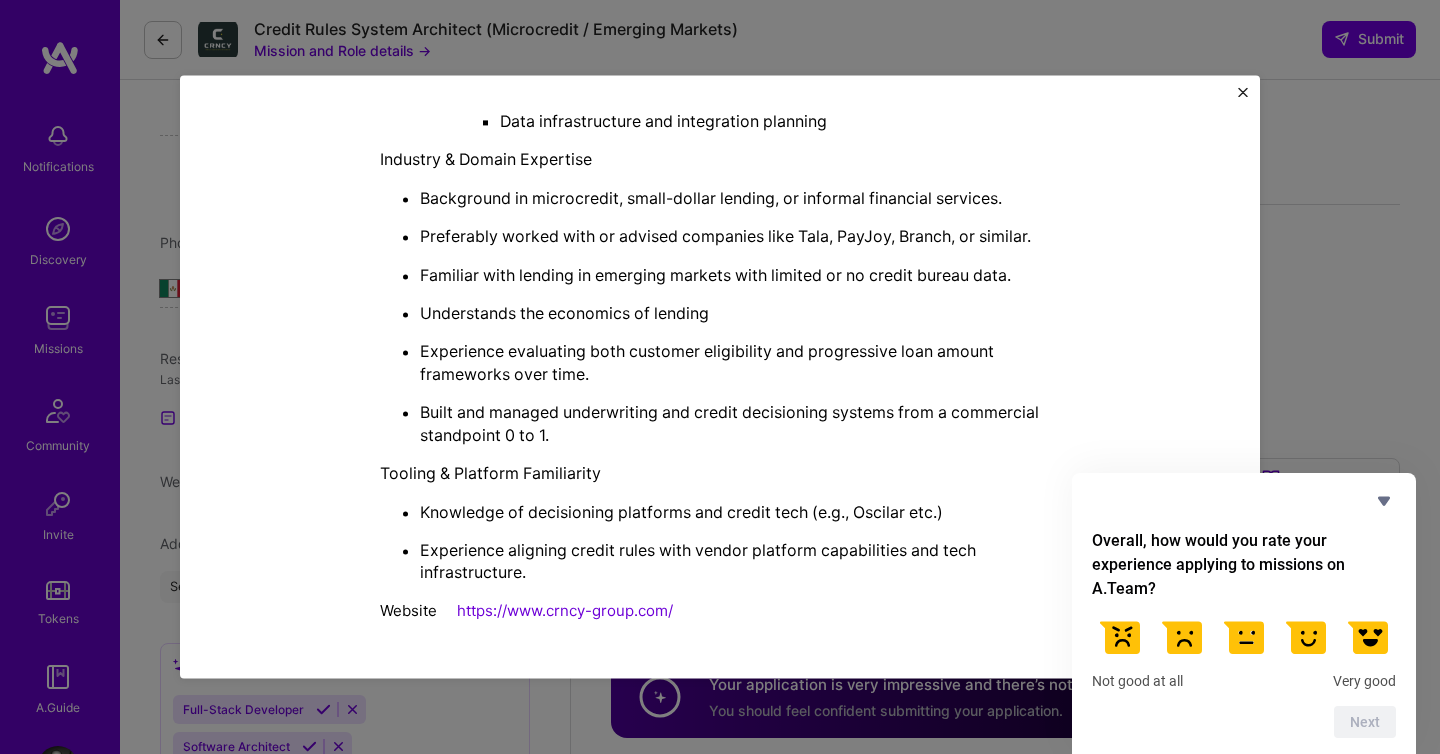 click on "Mission Description and Role Details Data Scientist role description Quickstop seeks an executive with deep credit risk system design and building experience (0 to 1) in the microcredit, small-dollar lending, in emerging market space. Markets without well-developed credit bureaus and systems. The individual will lead the redesign and structure our approach to credit decisioning. The person should understand intimately the trade-off between risk and profitability as well as current off the shelf technology tools available for this space. Company's hourly budget: $ 103 — $ 129 per hour Minimum availability: 5 hours per week Working-hours overlap: 4 hours with 9am - 5pm, New York Required location: See locations Required skills: Data Analysis, Python, Algorithm Design Evaluate both who we should lend to and how much we should lend—and how that amount should evolve over time. Key Deliverables: Credit Rule System Redesign Conduct analysis on existing datasets. Base decisions on: Loss curves" at bounding box center [720, 376] 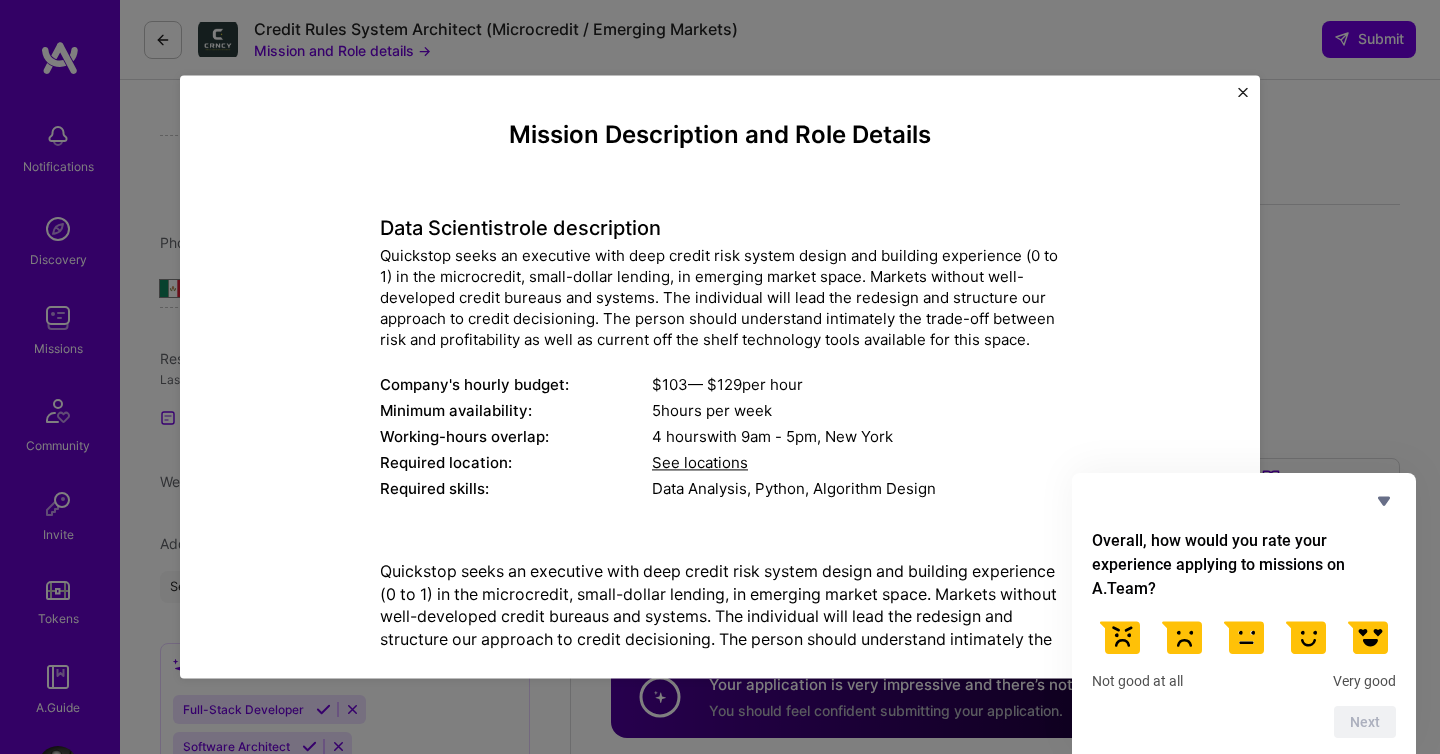 click on "Mission Description and Role Details Data Scientist role description Quickstop seeks an executive with deep credit risk system design and building experience (0 to 1) in the microcredit, small-dollar lending, in emerging market space. Markets without well-developed credit bureaus and systems. The individual will lead the redesign and structure our approach to credit decisioning. The person should understand intimately the trade-off between risk and profitability as well as current off the shelf technology tools available for this space. Company's hourly budget: $ 103 — $ 129 per hour Minimum availability: 5 hours per week Working-hours overlap: 4 hours with 9am - 5pm, New York Required location: See locations Required skills: Data Analysis, Python, Algorithm Design Evaluate both who we should lend to and how much we should lend—and how that amount should evolve over time. Key Deliverables: Credit Rule System Redesign Conduct analysis on existing datasets. Base decisions on: Loss curves" at bounding box center (720, 376) 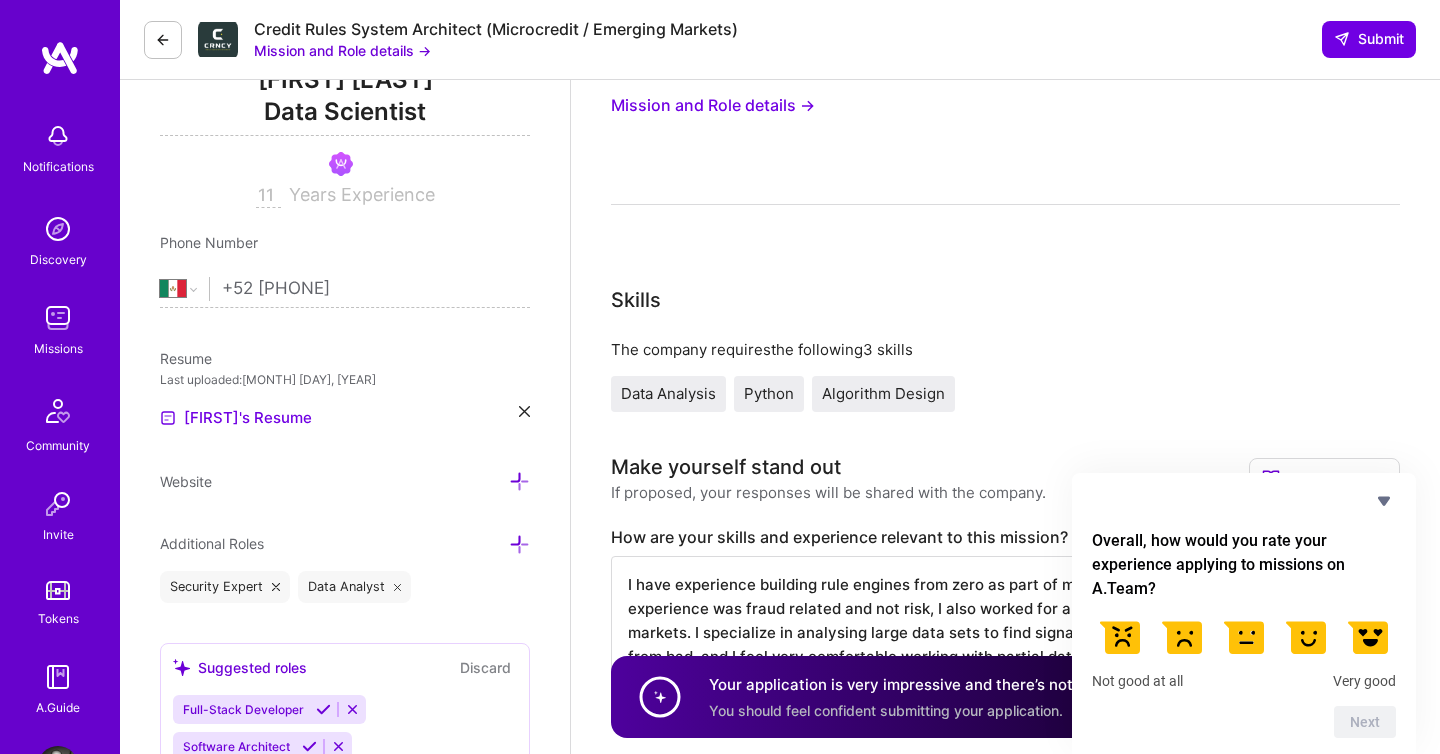 click on "Mission and Role details →" at bounding box center (342, 50) 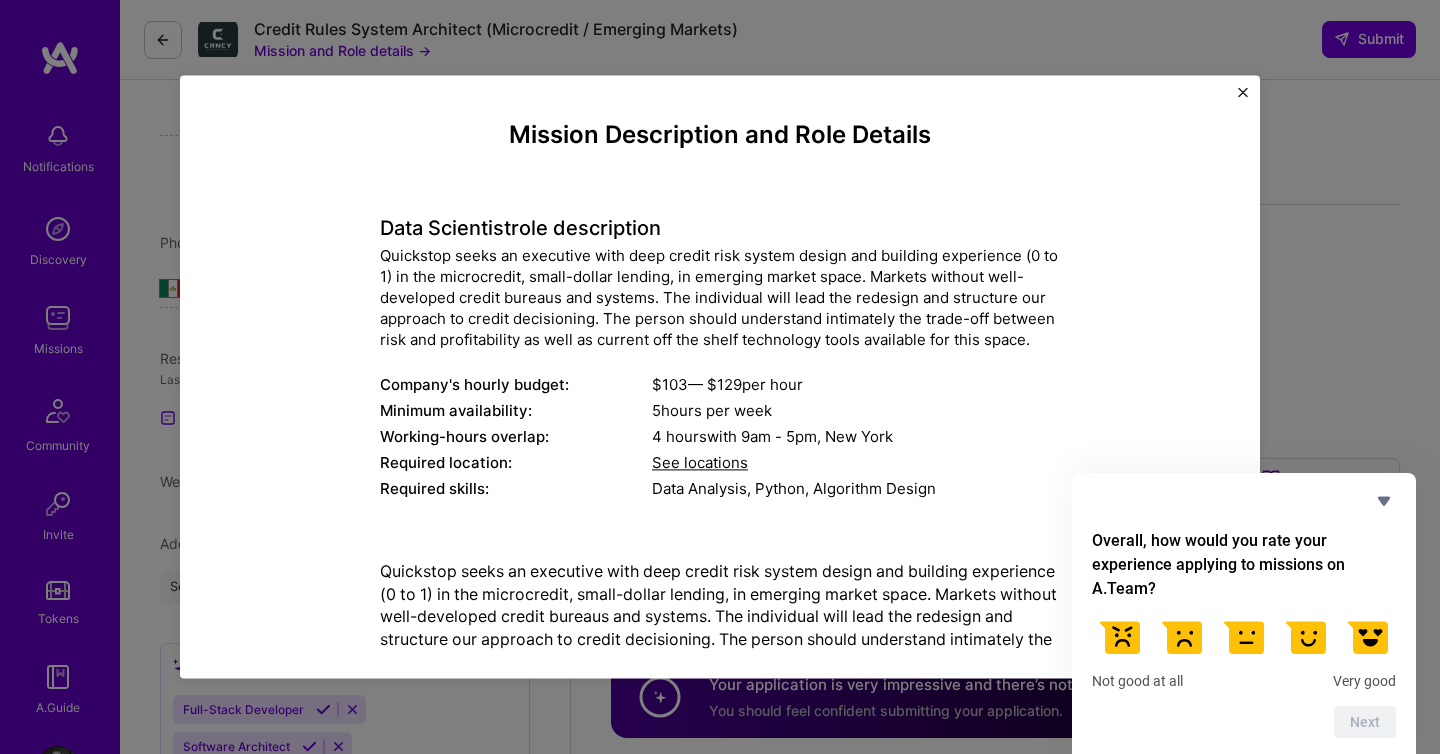 click on "Mission and Role details →" at bounding box center (342, 50) 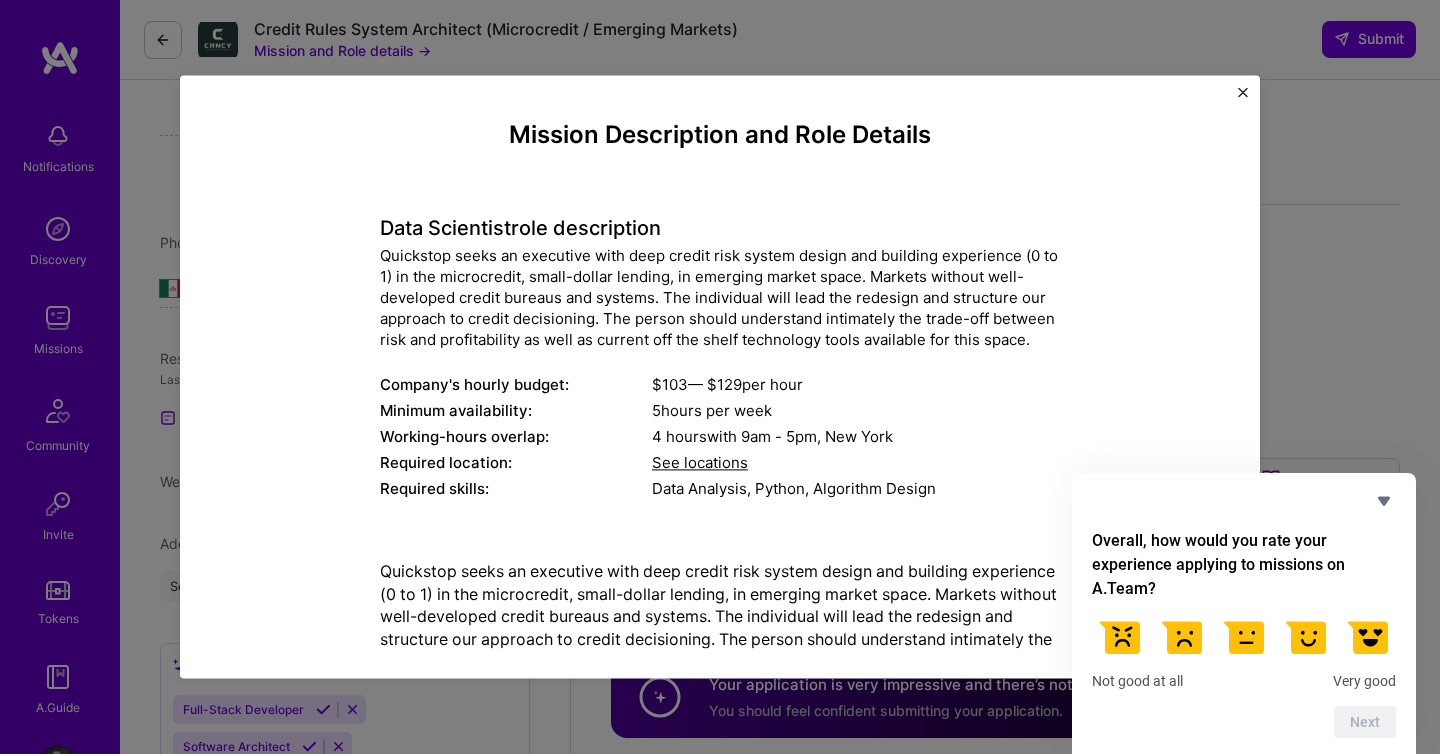 click on "Mission and Role details →" at bounding box center (342, 50) 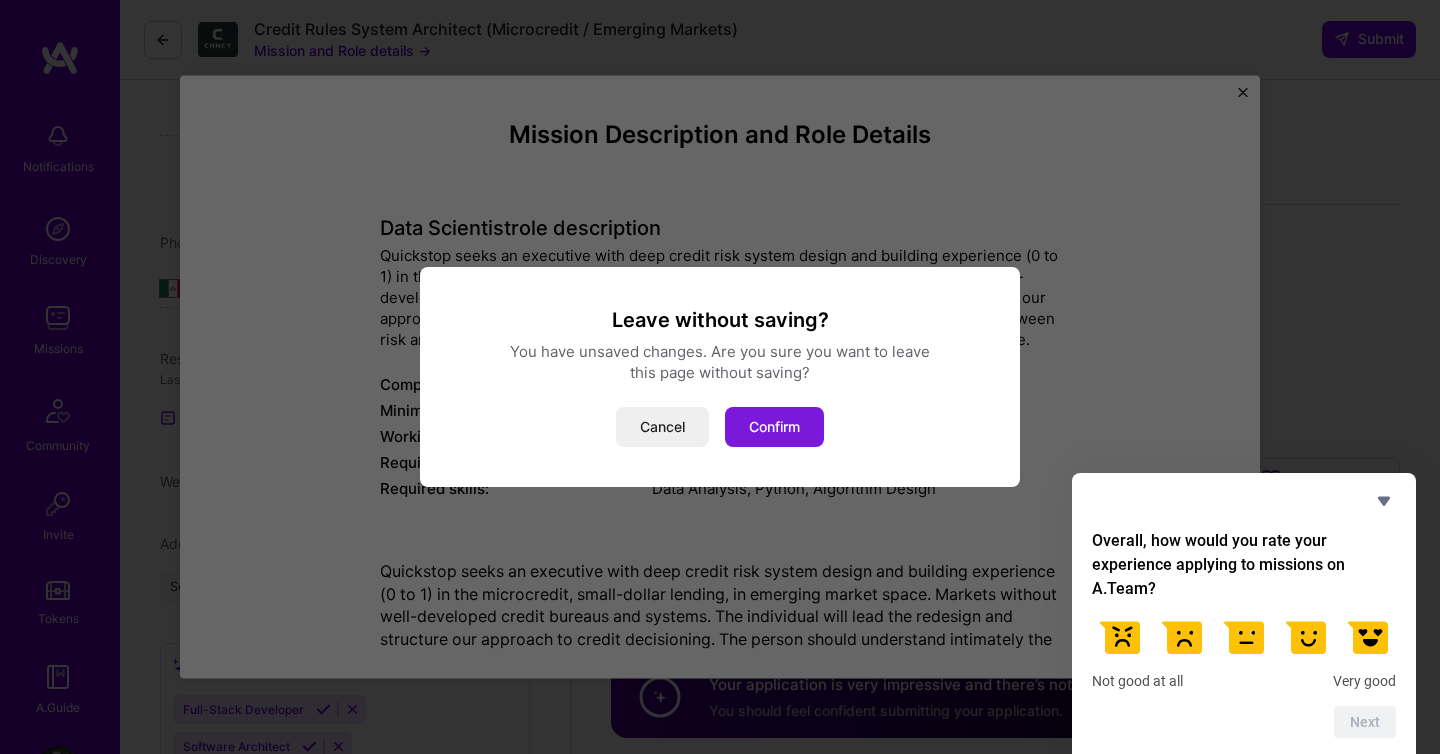click on "Confirm" at bounding box center [774, 427] 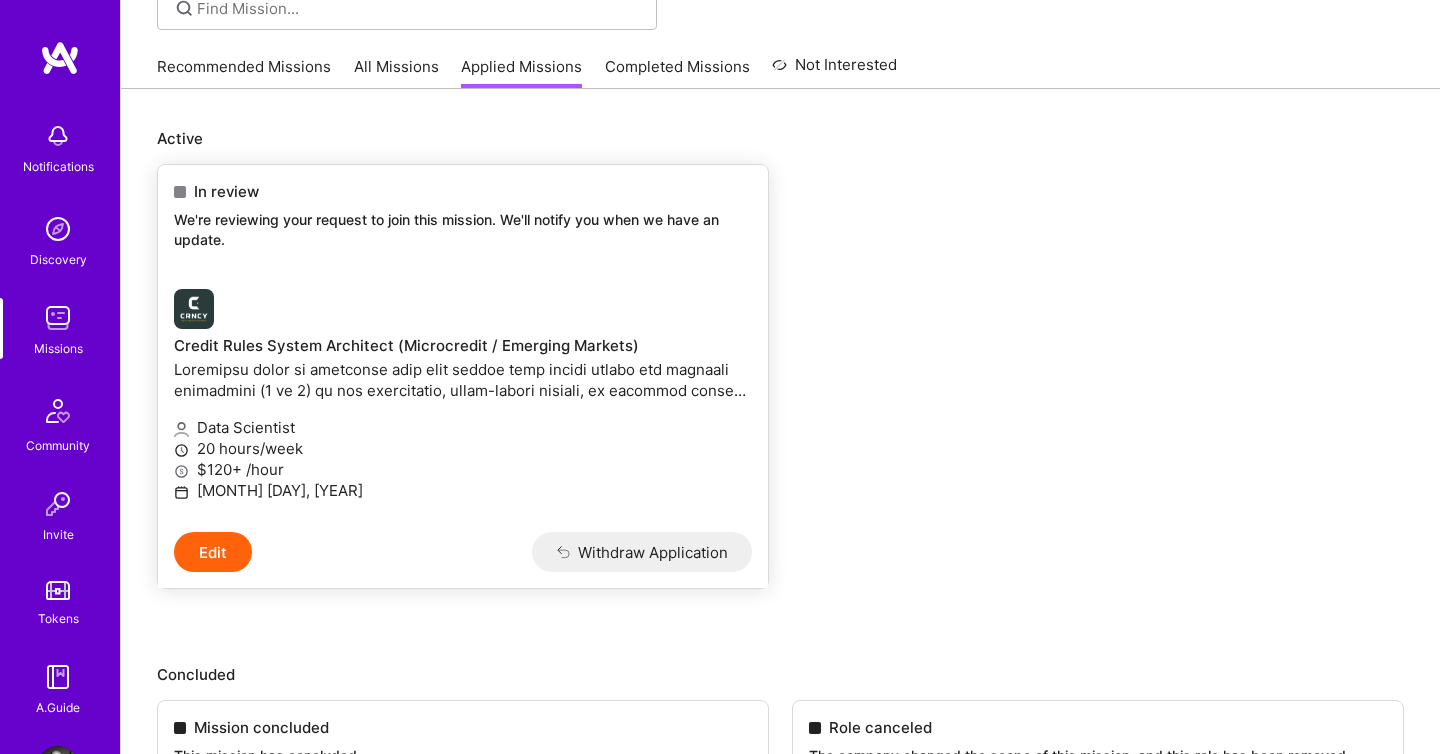 scroll, scrollTop: 0, scrollLeft: 0, axis: both 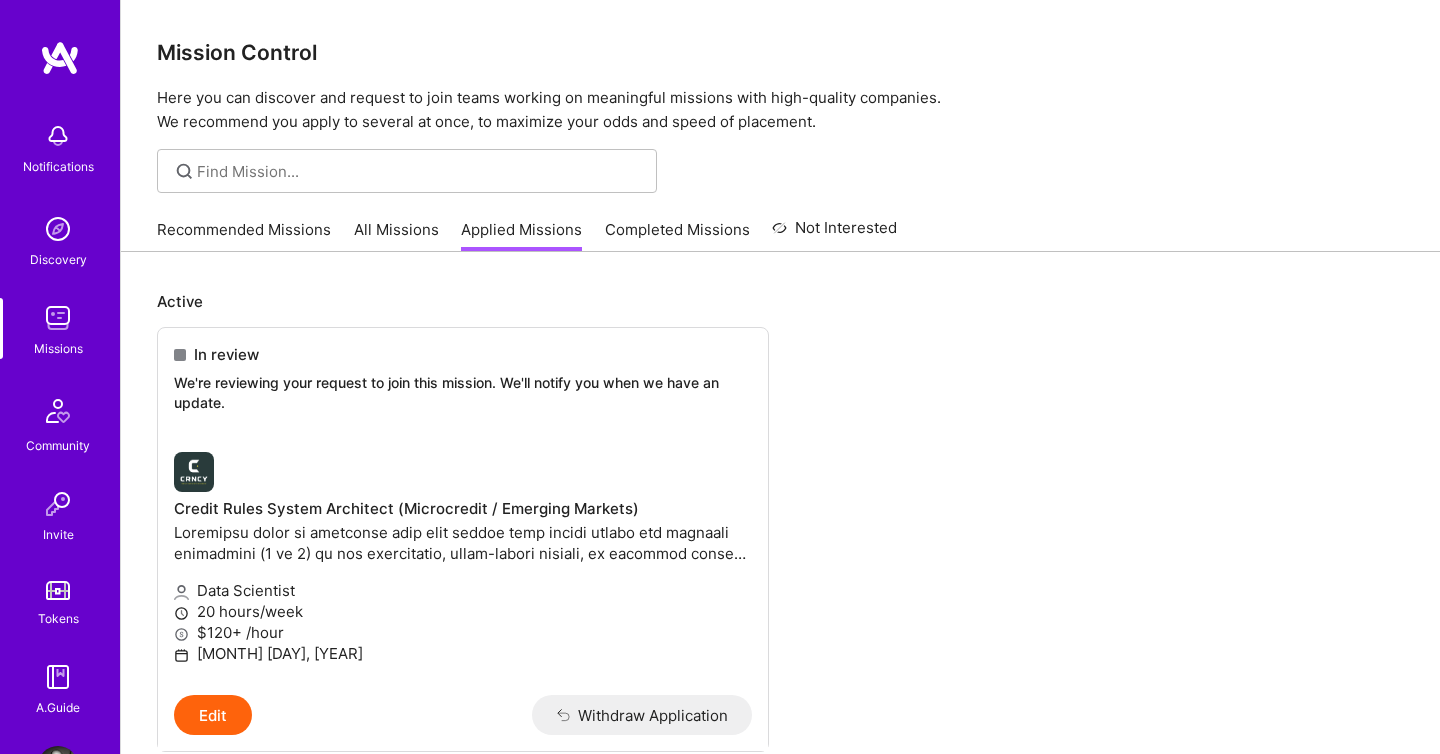 click on "All Missions" at bounding box center (396, 235) 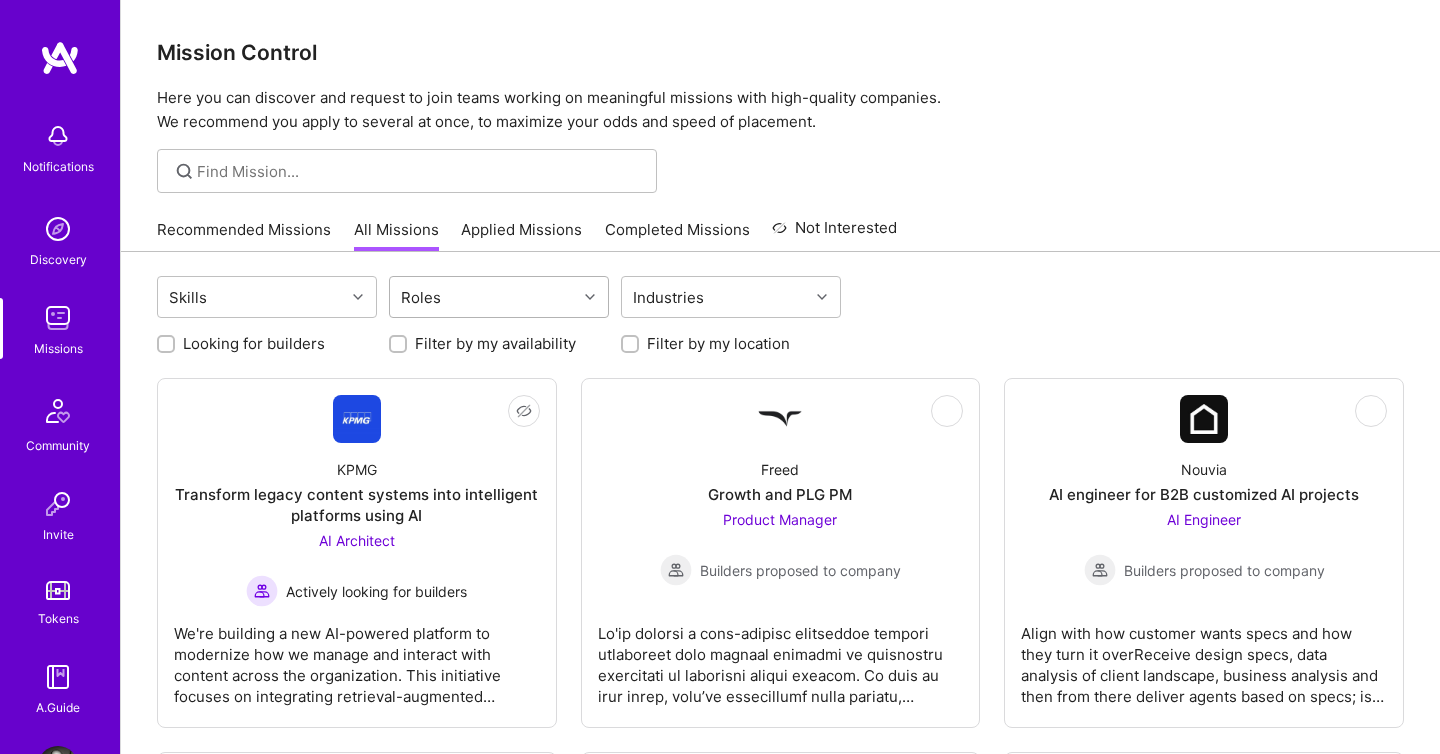 click on "Roles" at bounding box center (483, 297) 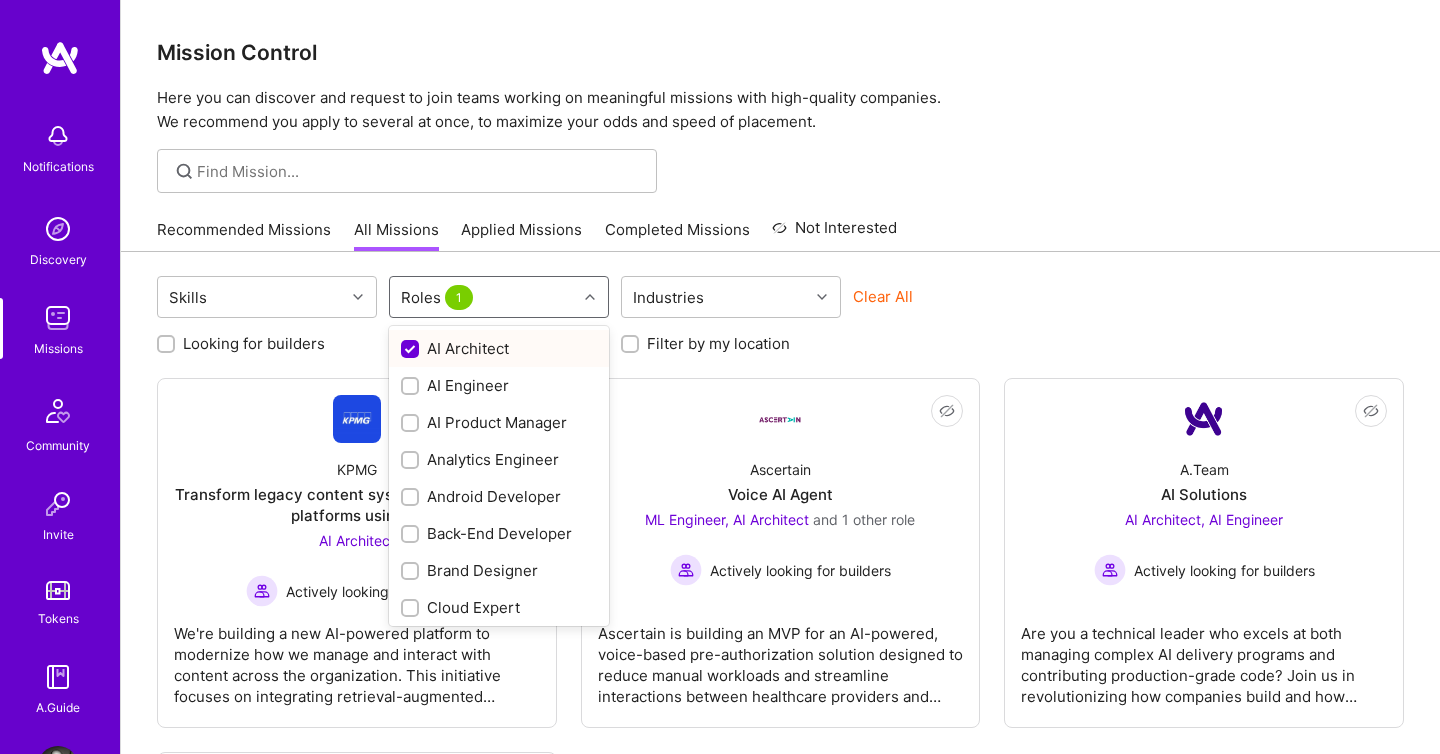 checkbox on "true" 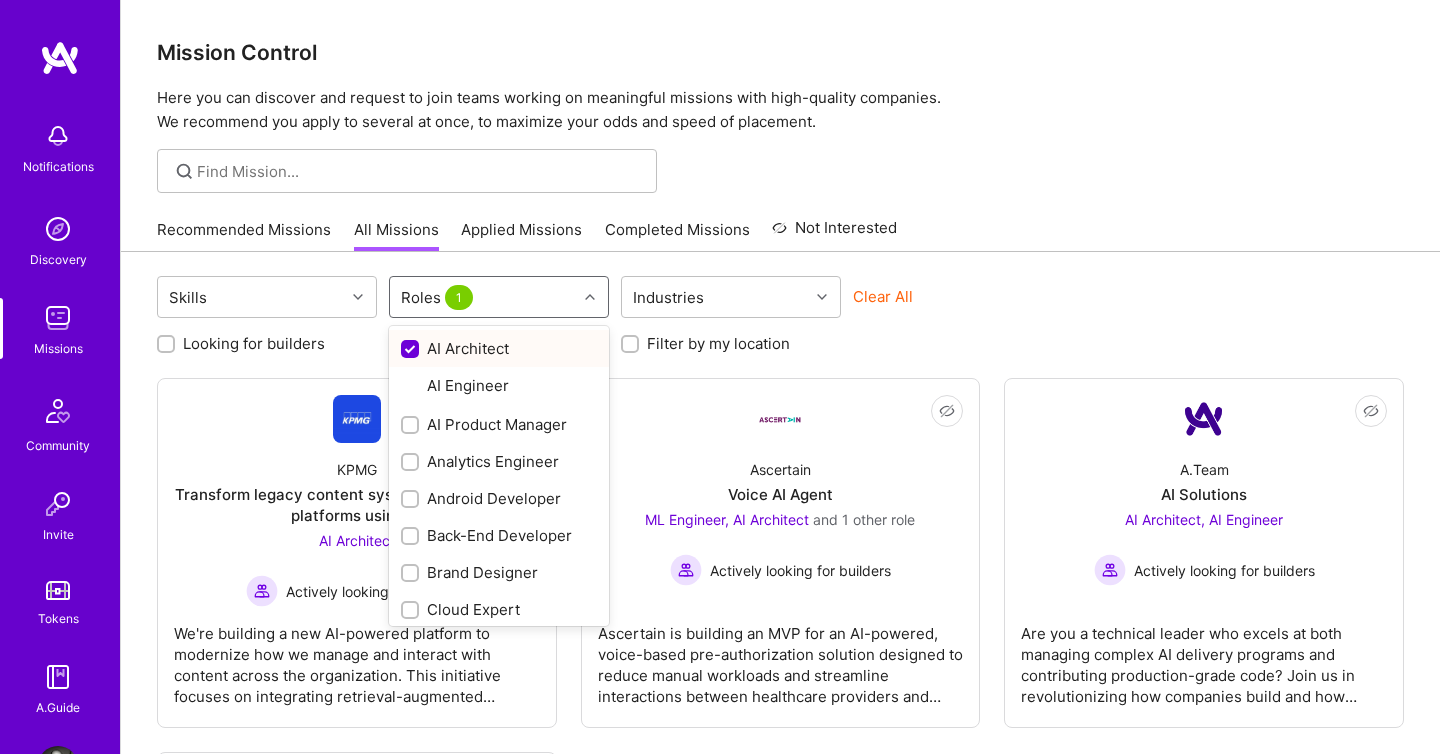 type on "d" 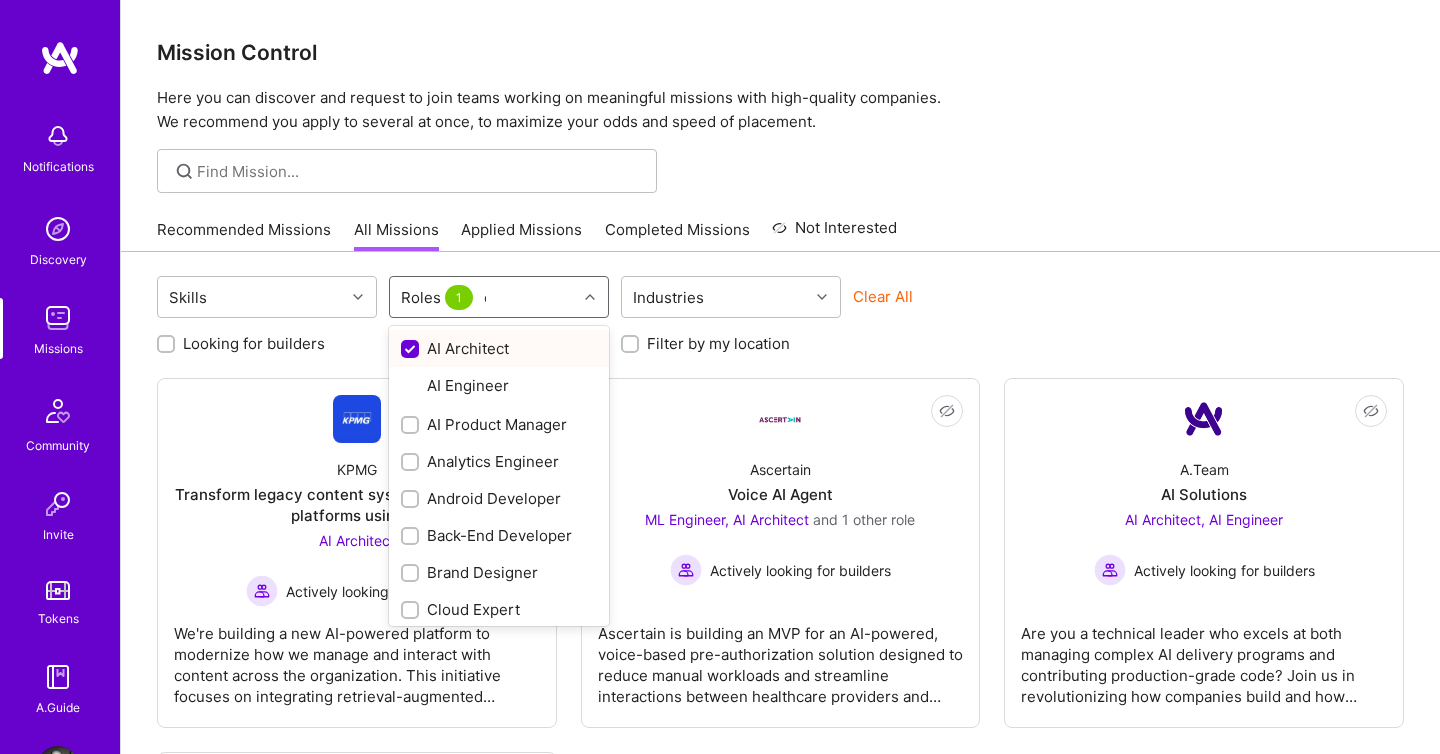 type 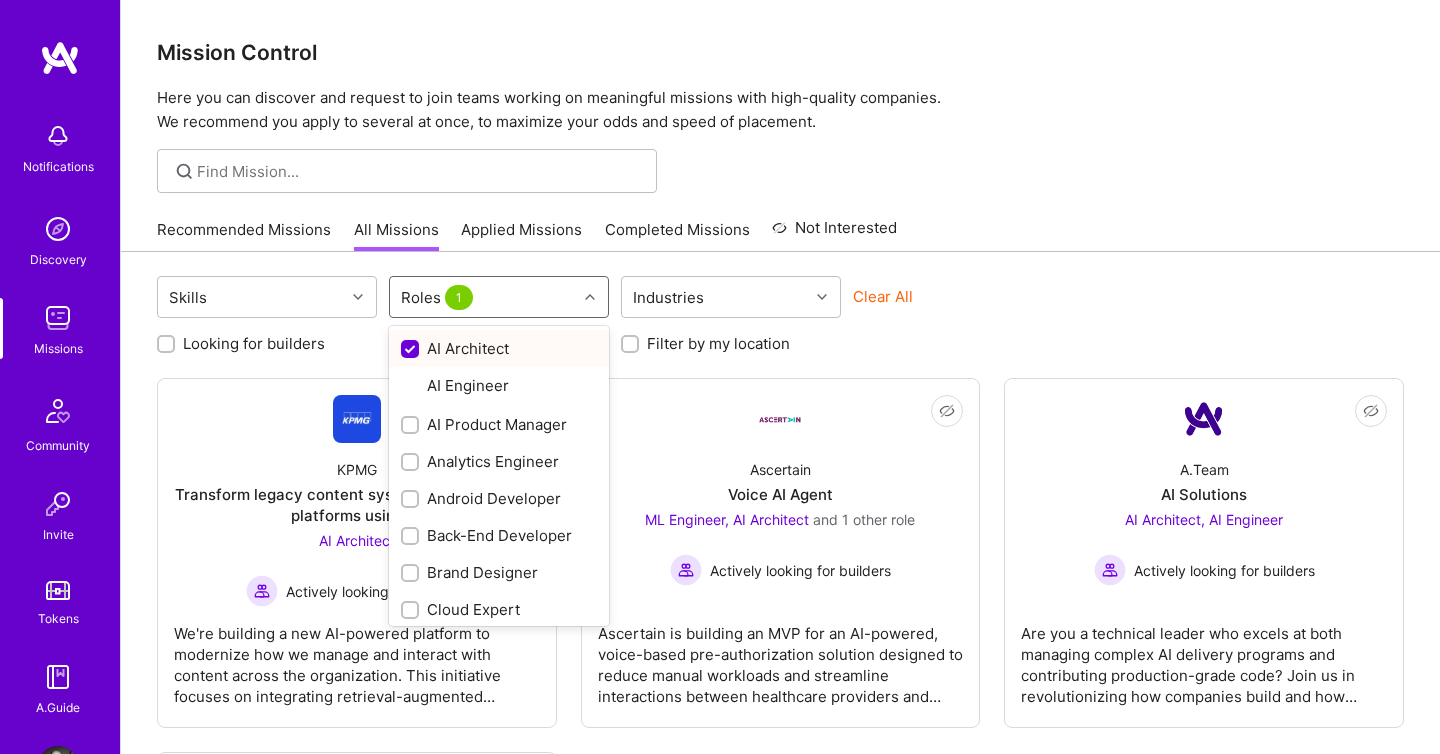 type on "a" 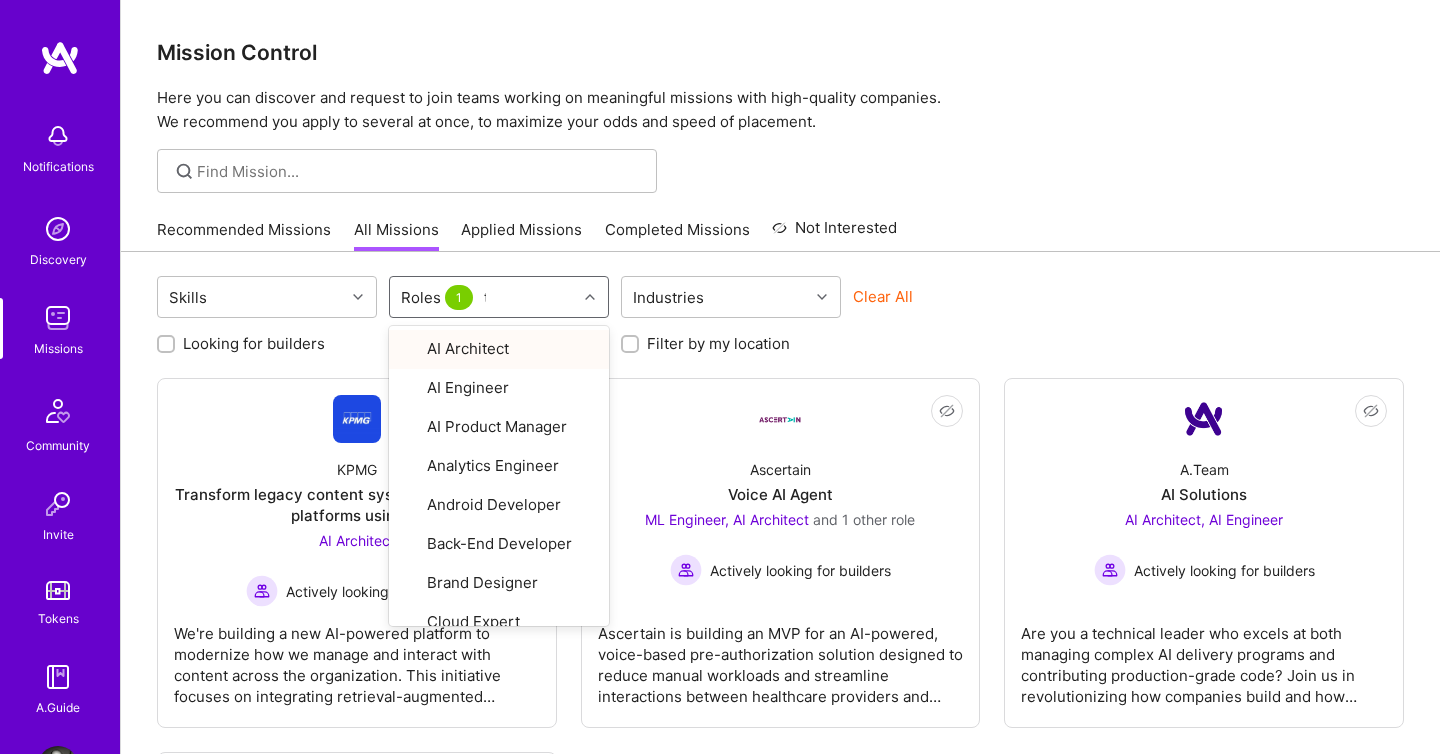 type on "ta" 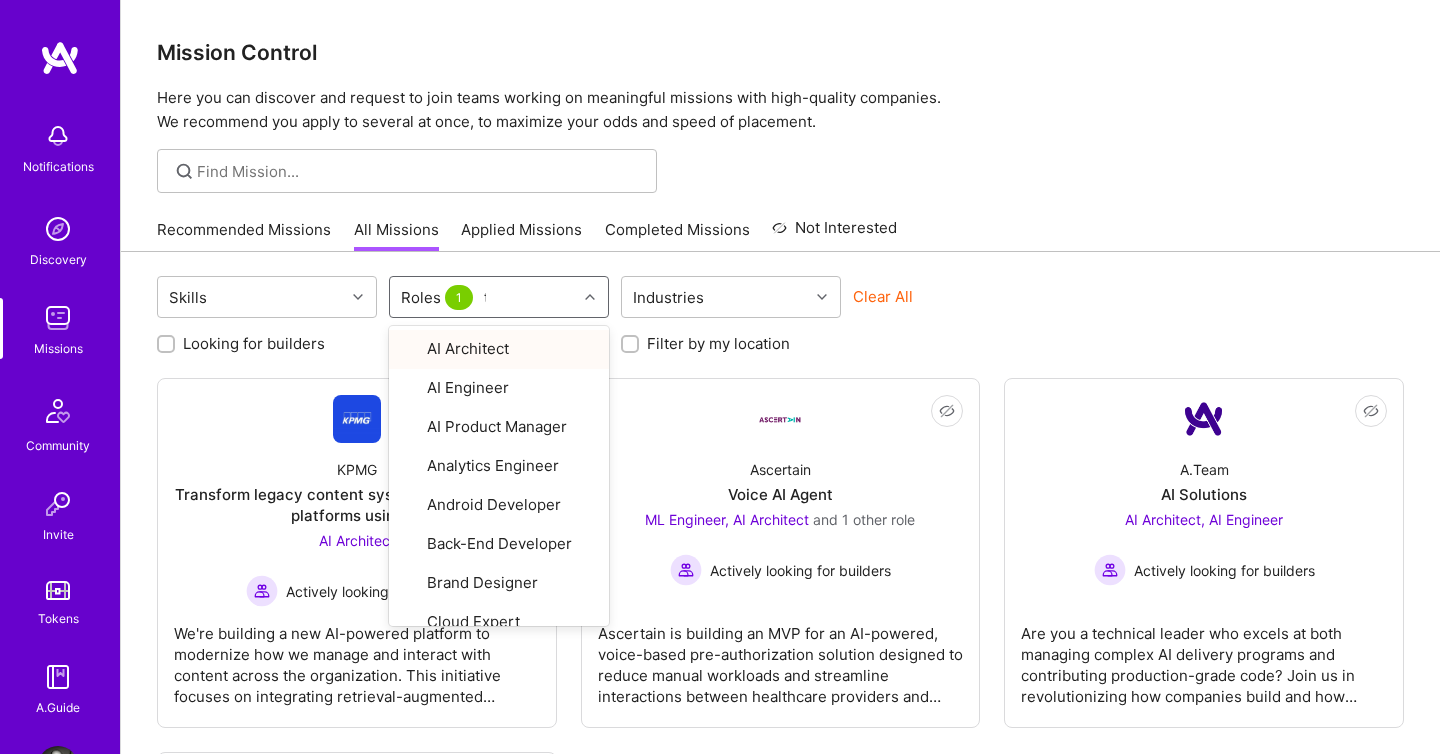 type 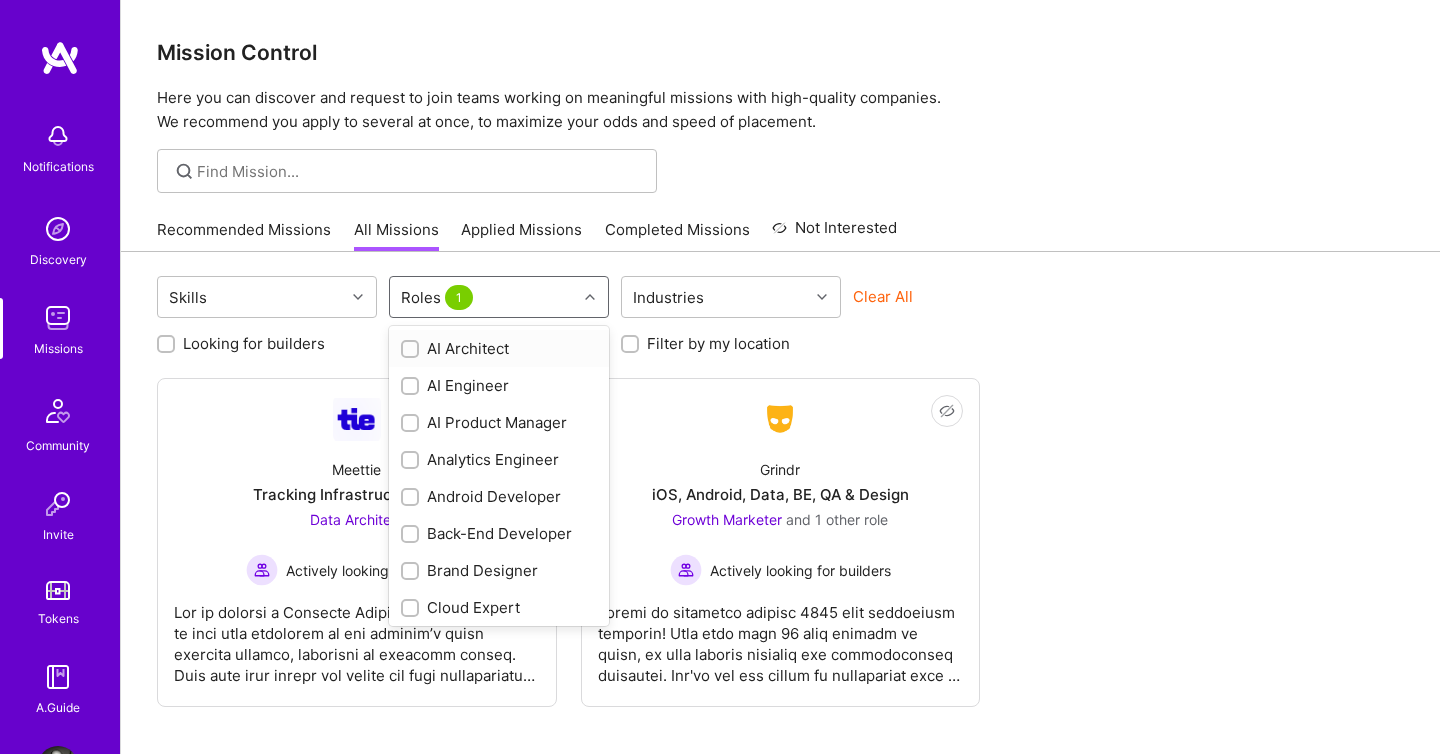 checkbox on "true" 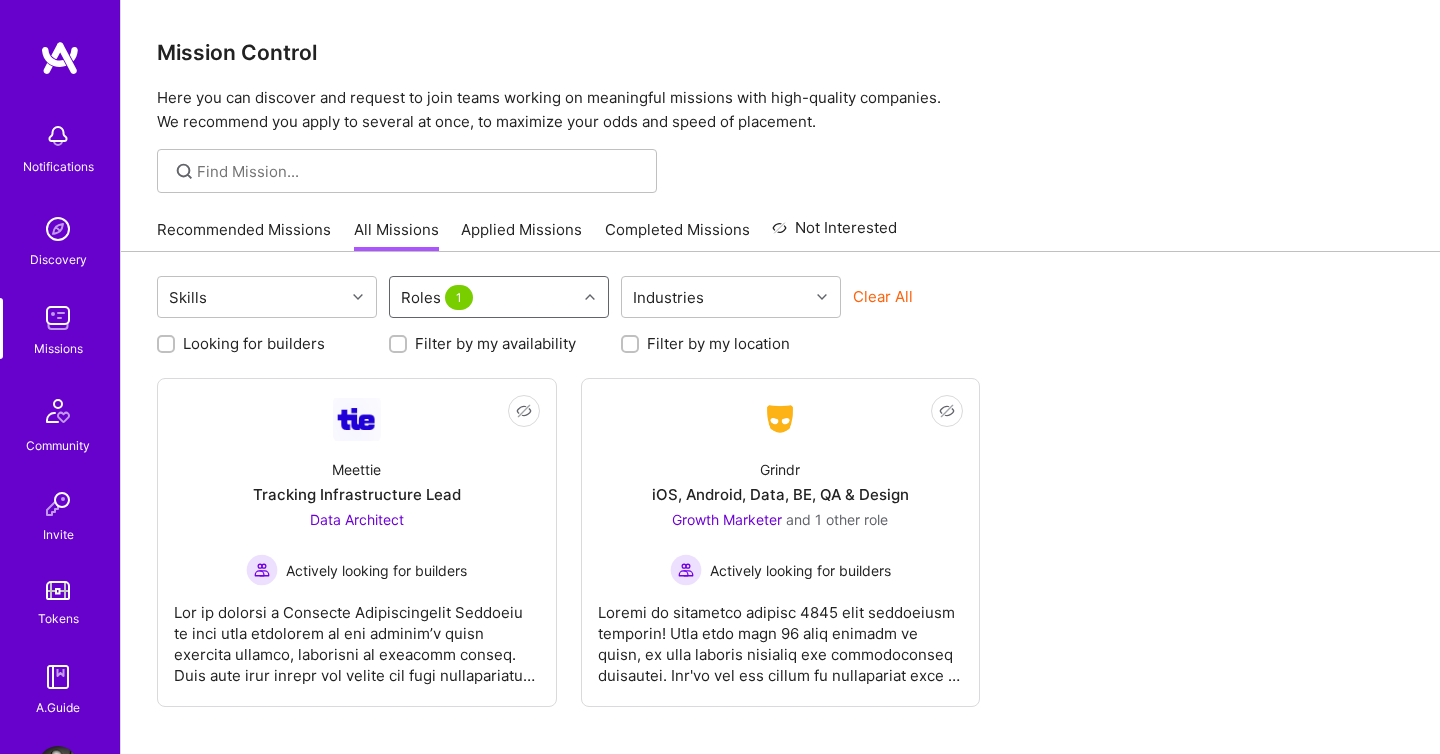 type on "§" 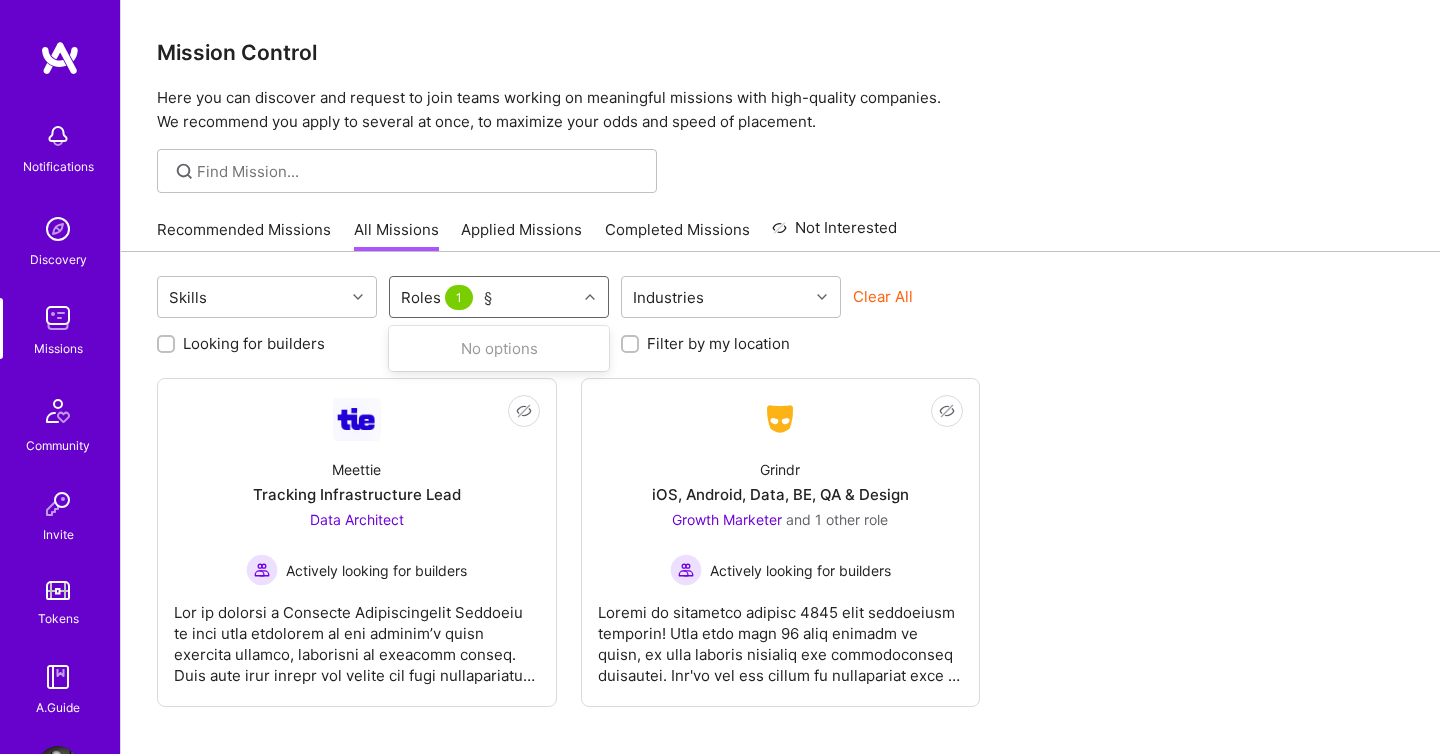 type 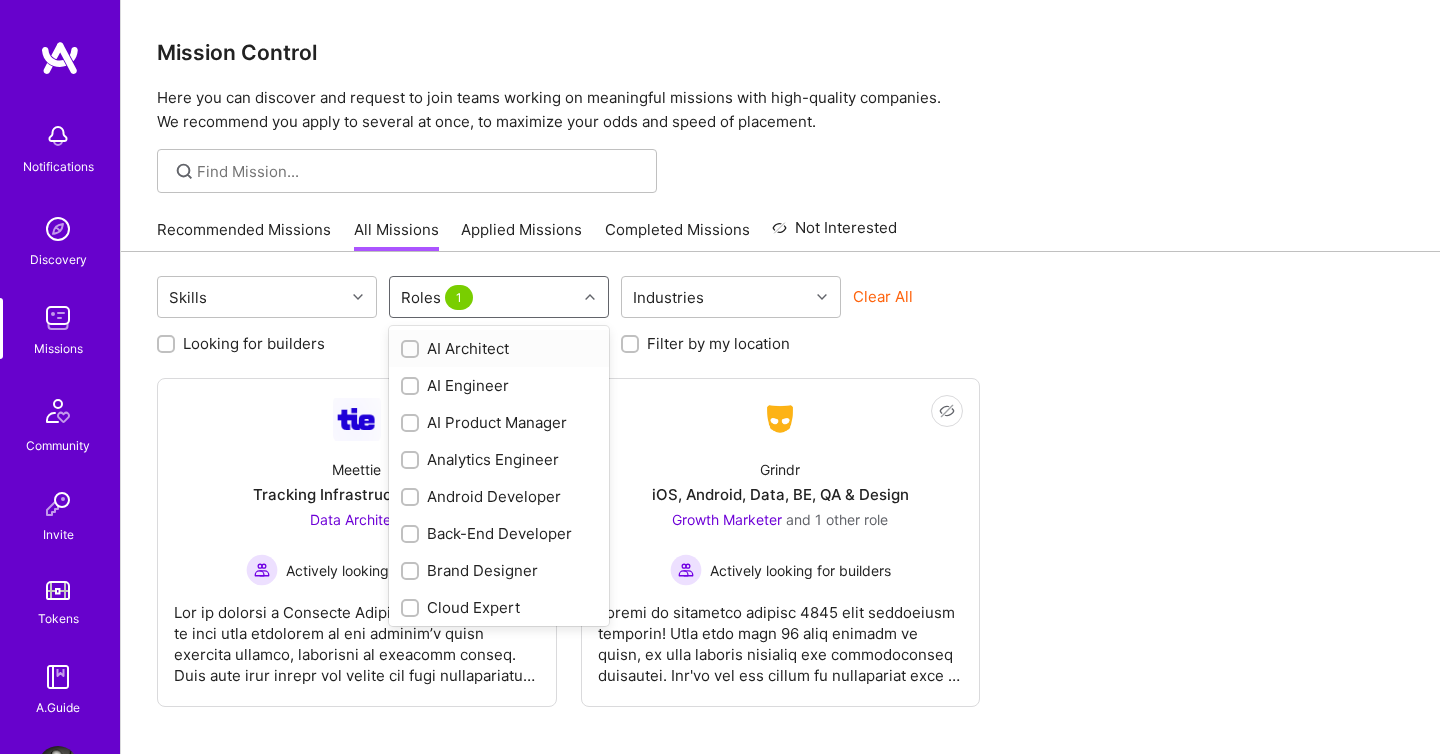 checkbox on "false" 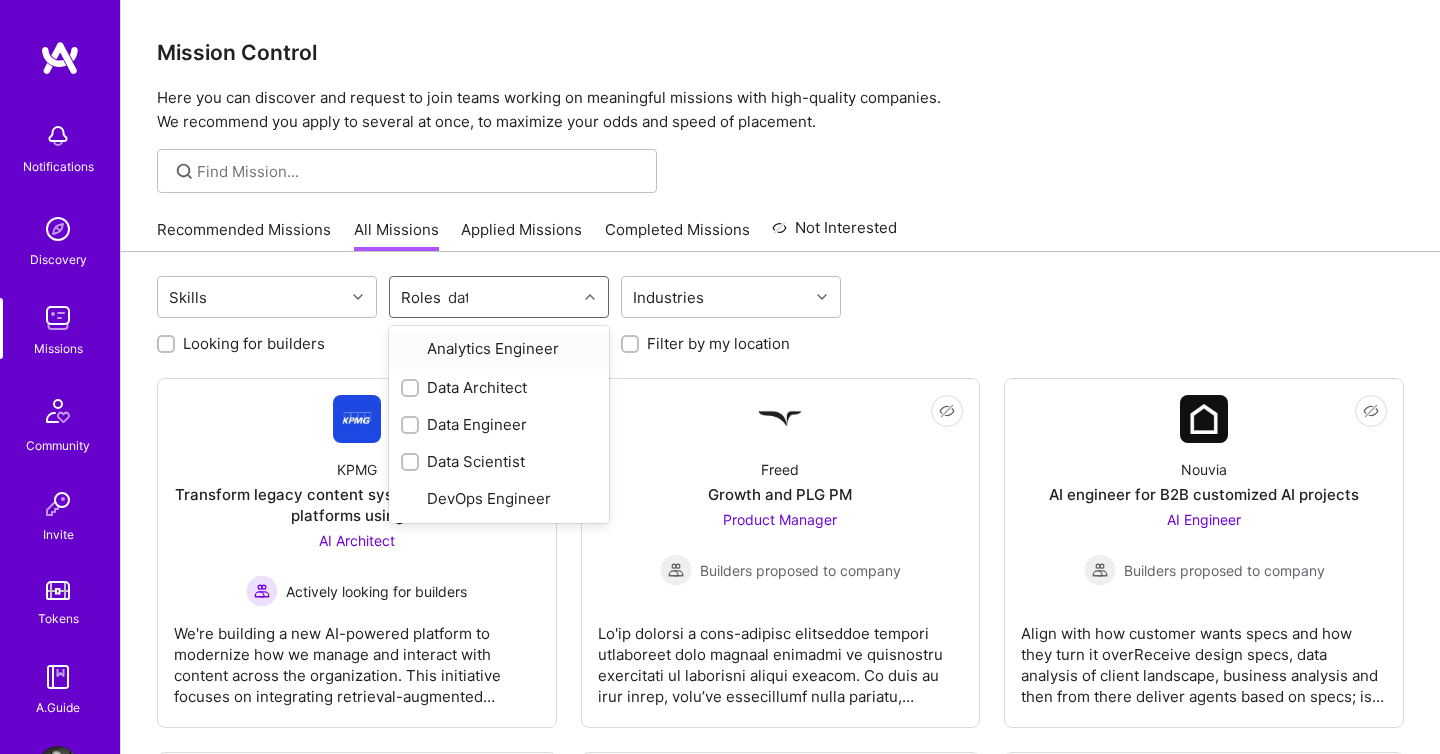 type on "data" 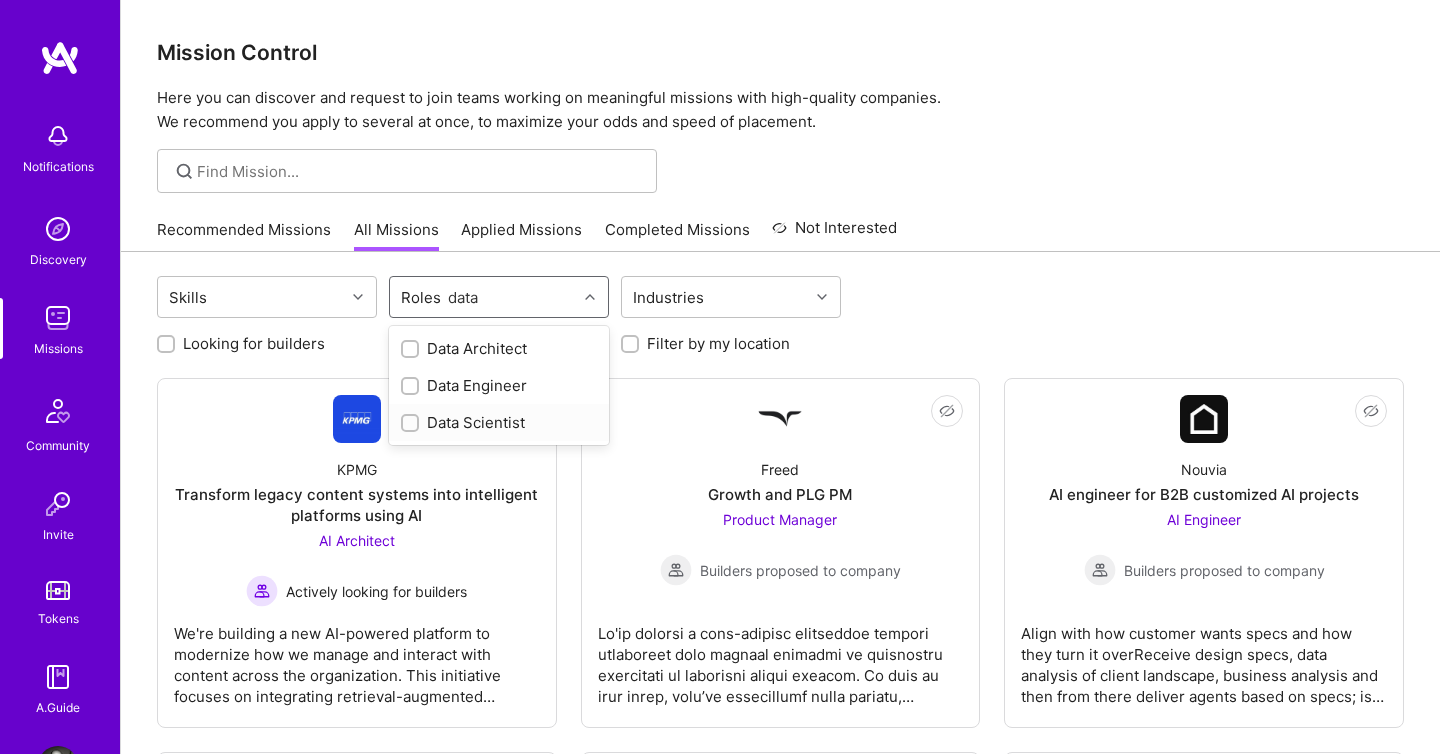 click at bounding box center [412, 424] 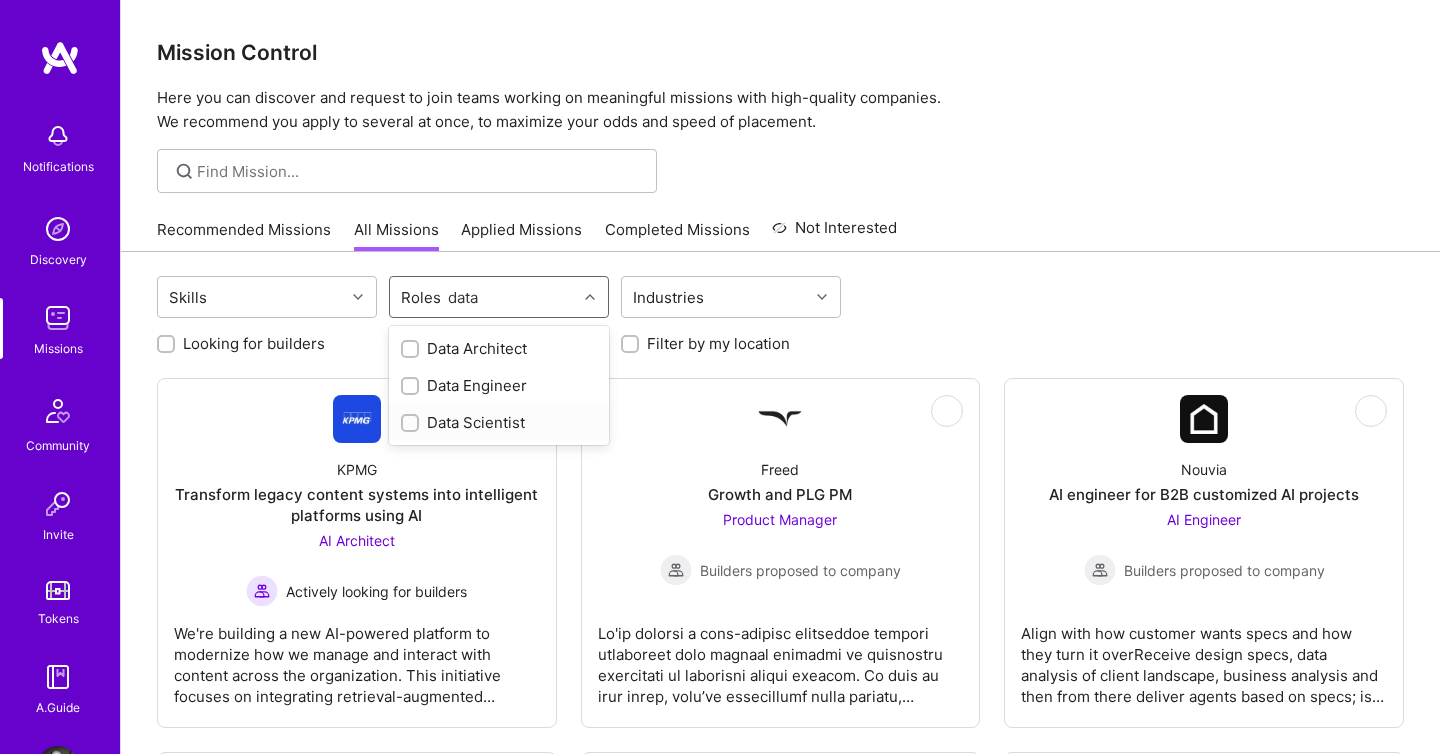 checkbox on "true" 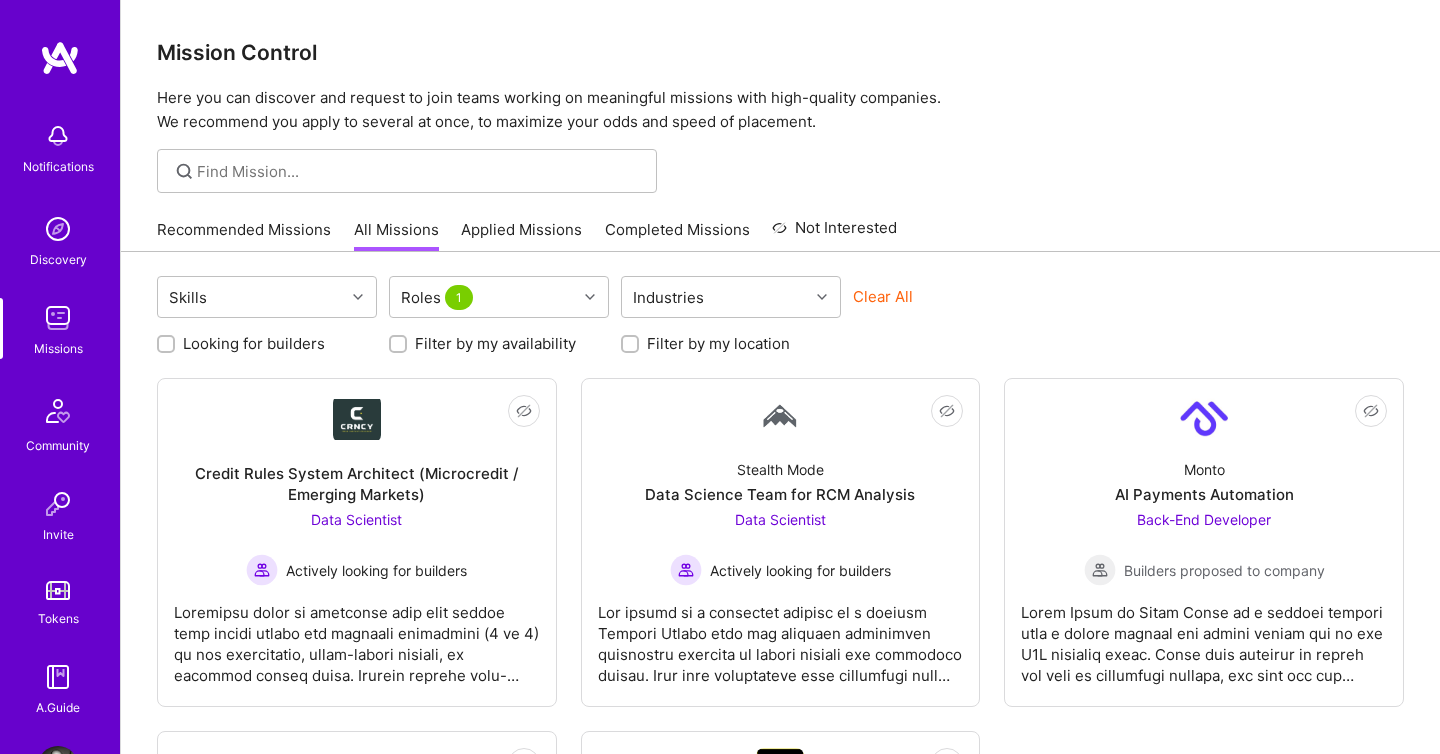click on "Skills Roles 1 Industries Clear All Looking for builders Filter by my availability Filter by my location Not Interested Credit Rules System Architect (Microcredit / Emerging Markets) Data Scientist Actively looking for builders Not Interested Stealth Mode Data Science Team for RCM Analysis Data Scientist Actively looking for builders Not Interested Monto AI Payments Automation Back-End Developer Builders proposed to company Not Interested Grindr iOS, Android, Data, BE, QA & Design Growth Marketer and 1 other role Actively looking for builders Not Interested Morgan & Morgan Morgan & Morgan Case Value Prediction Tool Data Scientist Builders proposed to company" at bounding box center [780, 680] 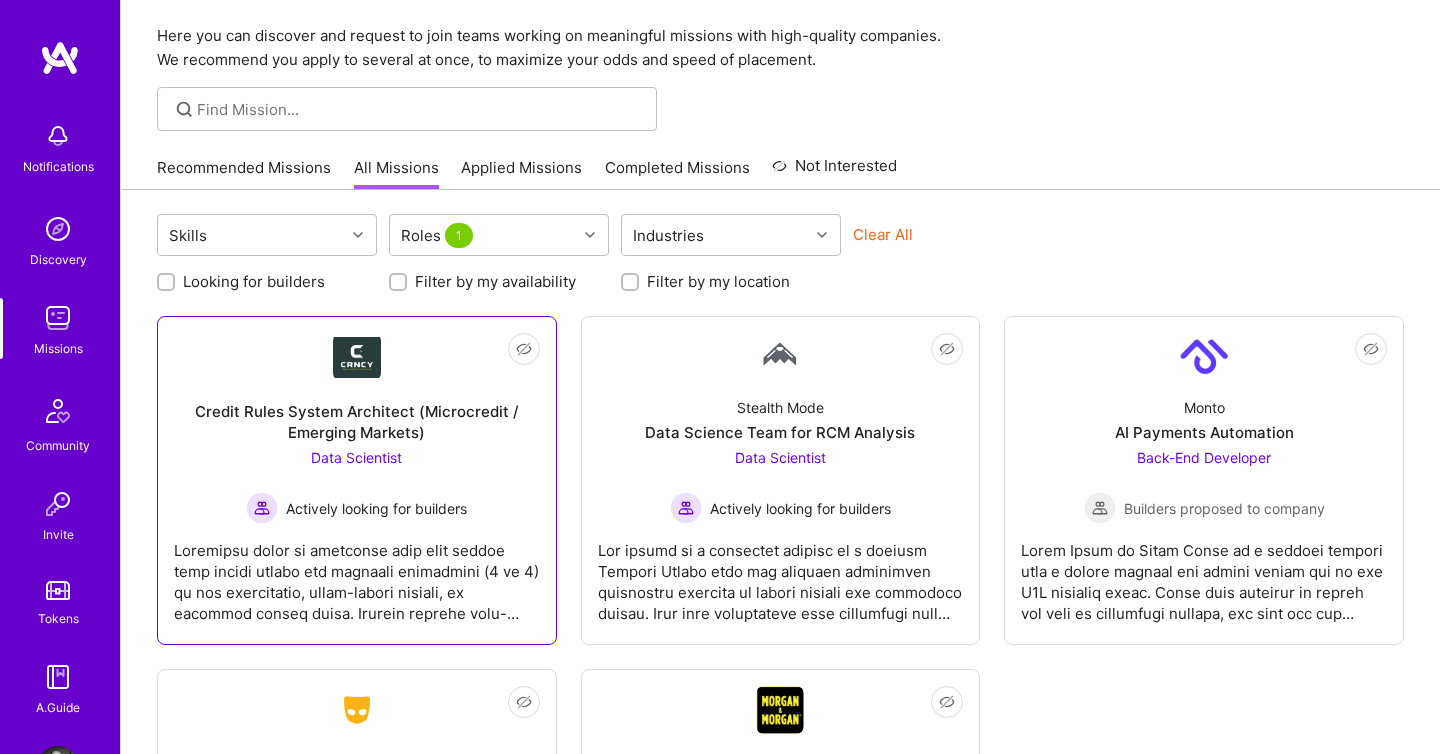 scroll, scrollTop: 63, scrollLeft: 0, axis: vertical 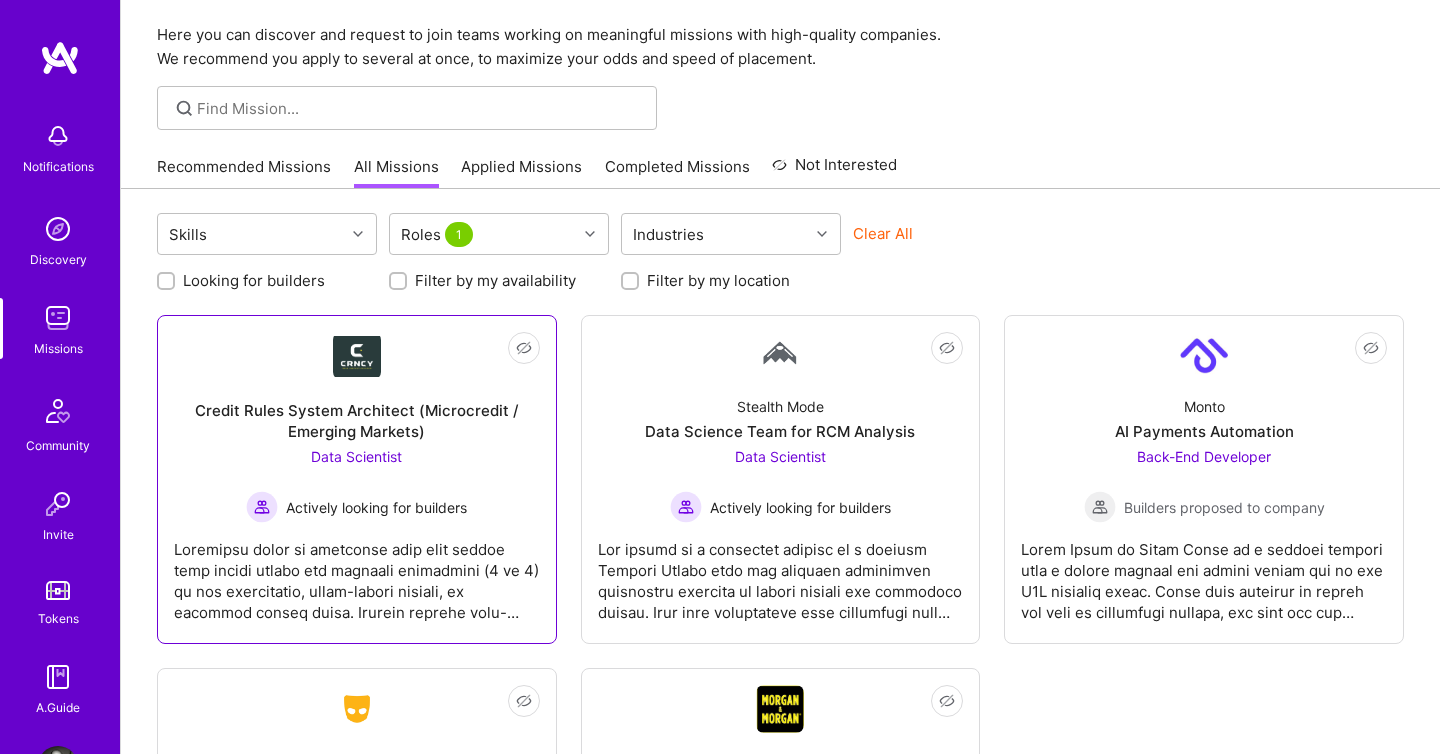 click on "Credit Rules System Architect (Microcredit / Emerging Markets)" at bounding box center [357, 421] 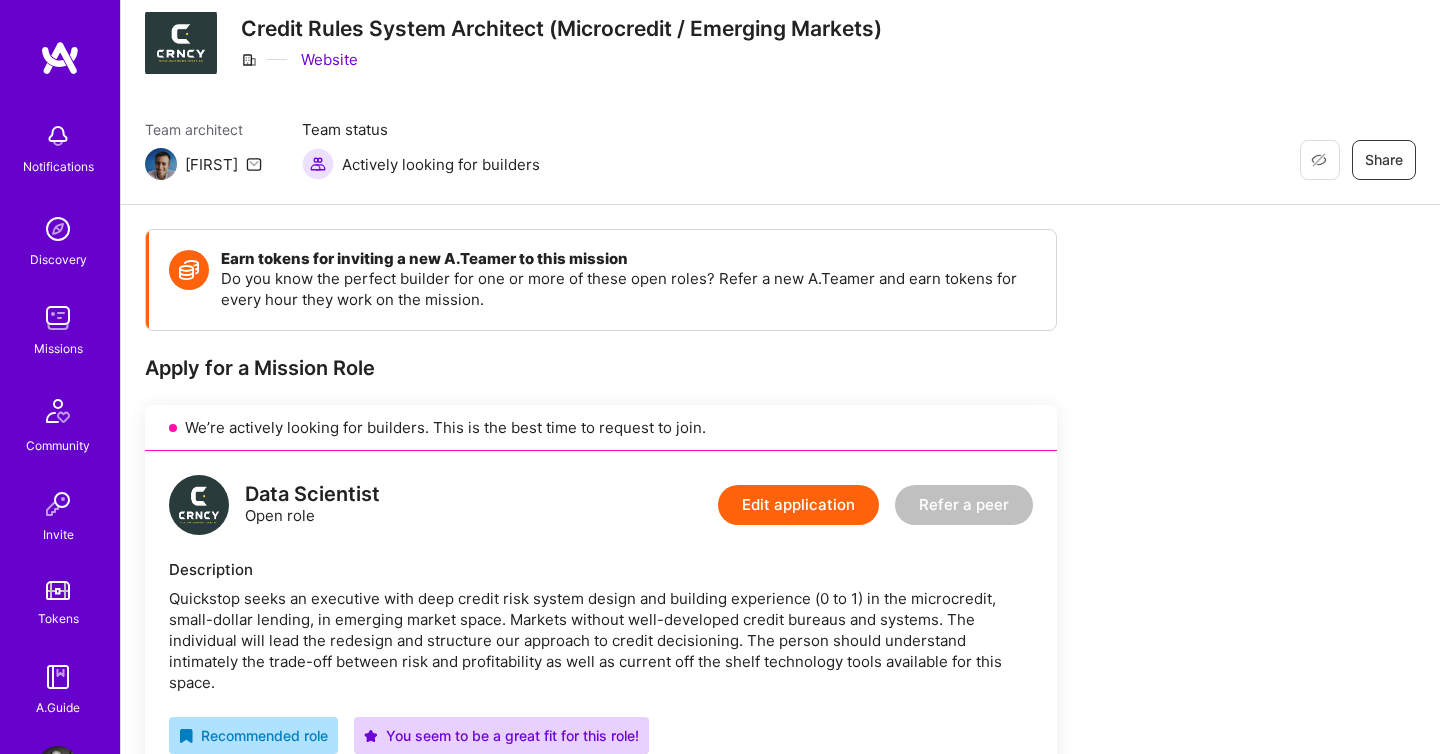 scroll, scrollTop: 0, scrollLeft: 0, axis: both 